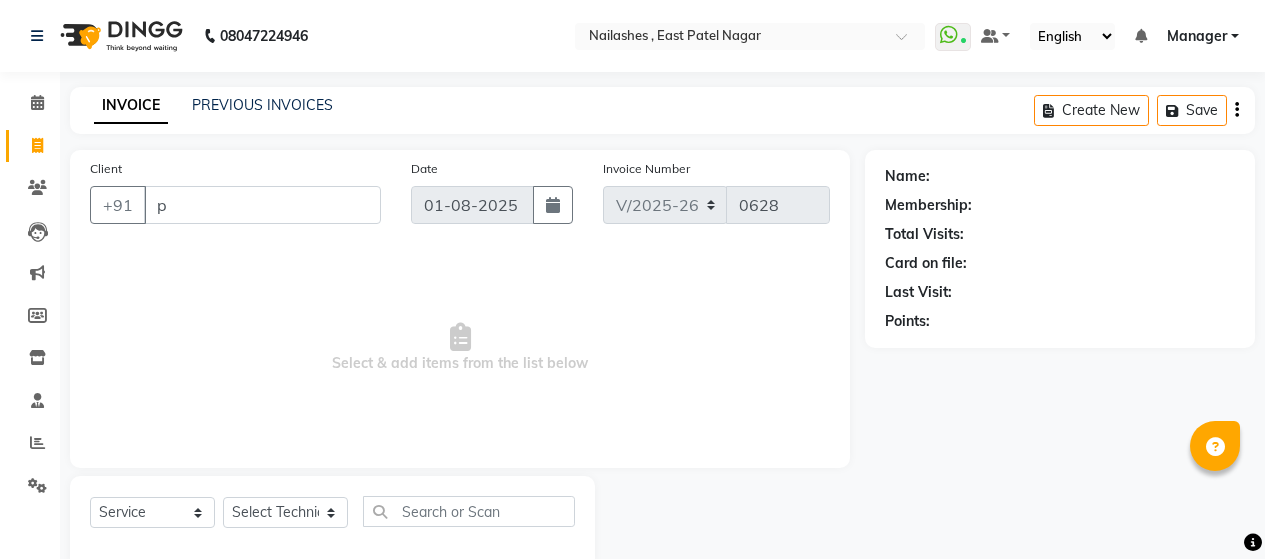 select on "3836" 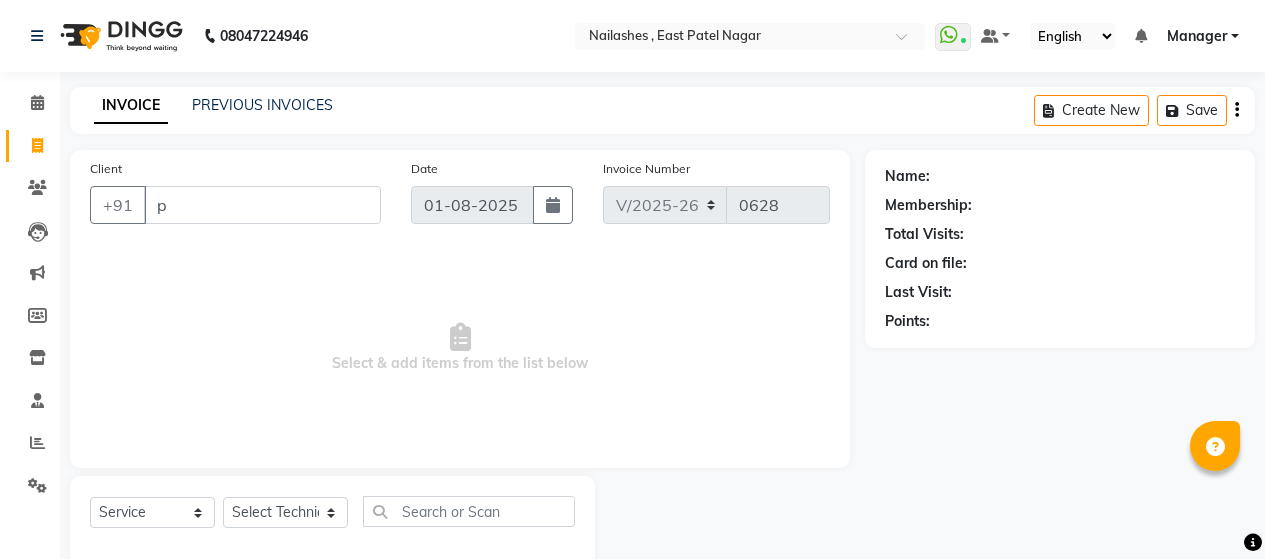 scroll, scrollTop: 41, scrollLeft: 0, axis: vertical 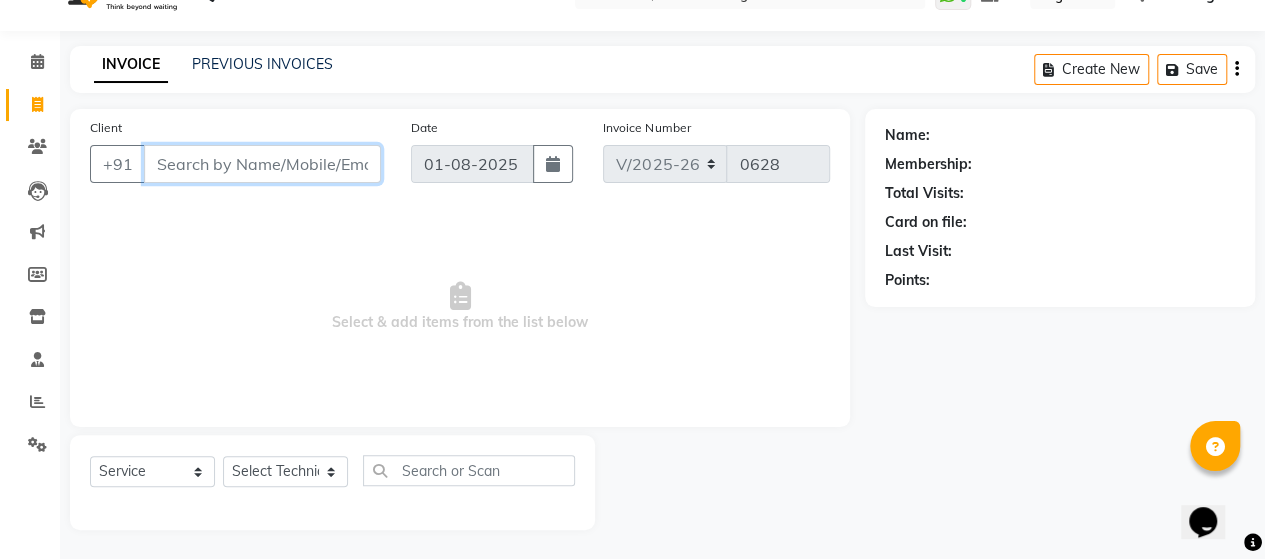 click on "Client" at bounding box center [262, 164] 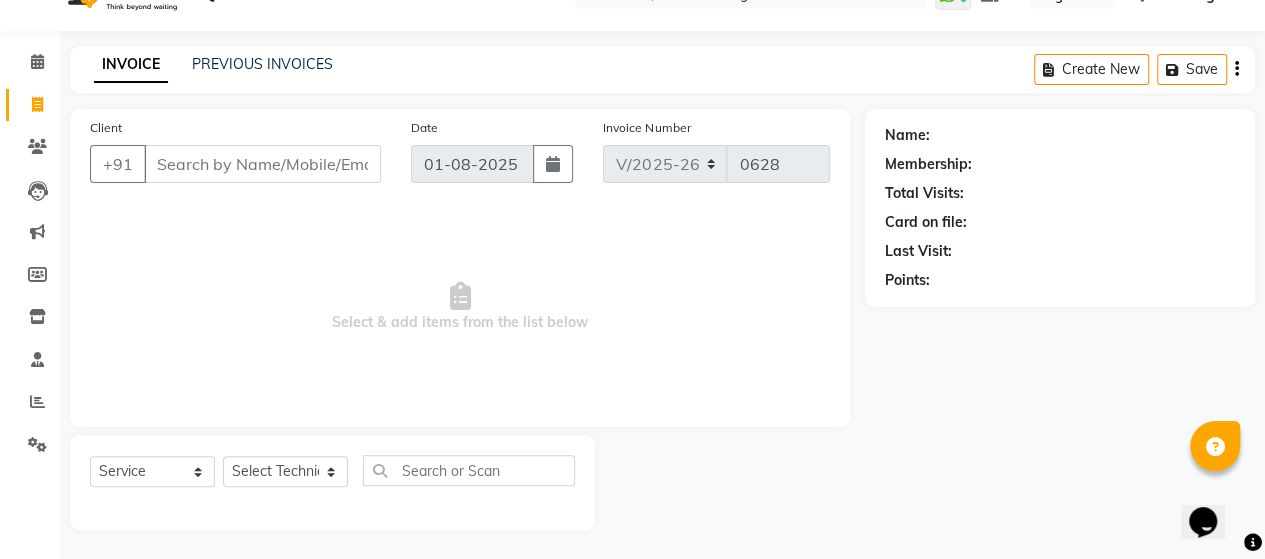 click on "Select & add items from the list below" at bounding box center [460, 307] 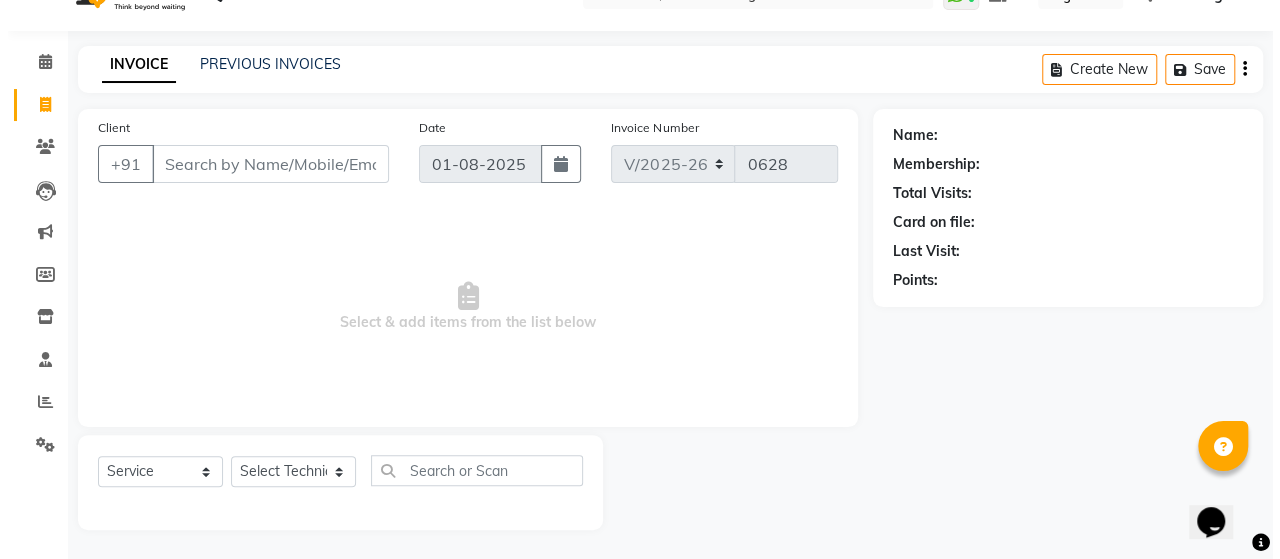 scroll, scrollTop: 0, scrollLeft: 0, axis: both 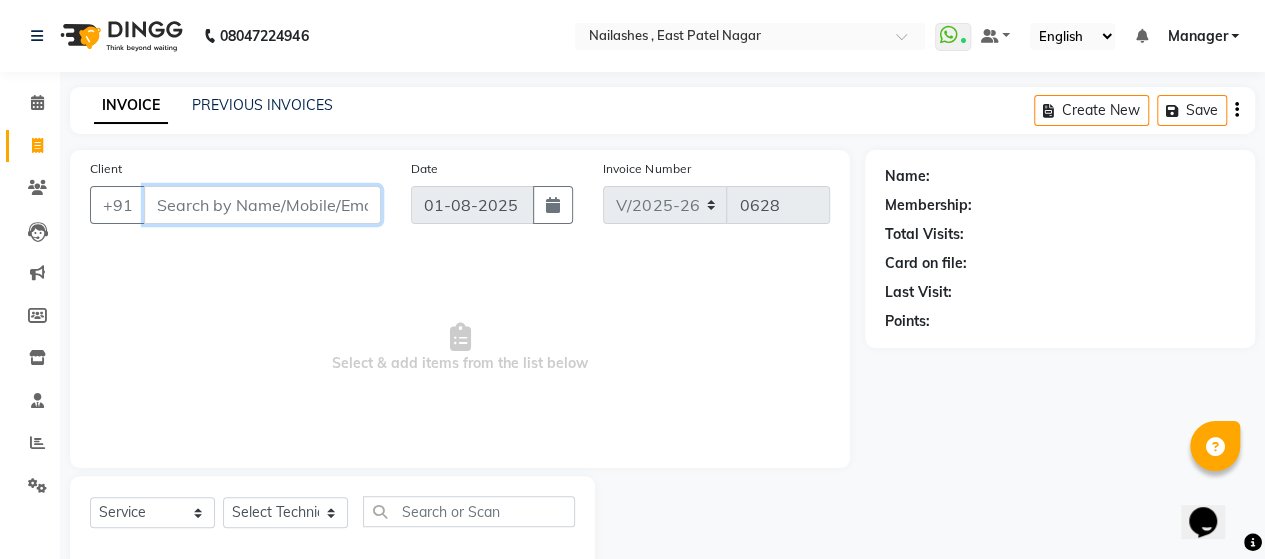 click on "Client" at bounding box center (262, 205) 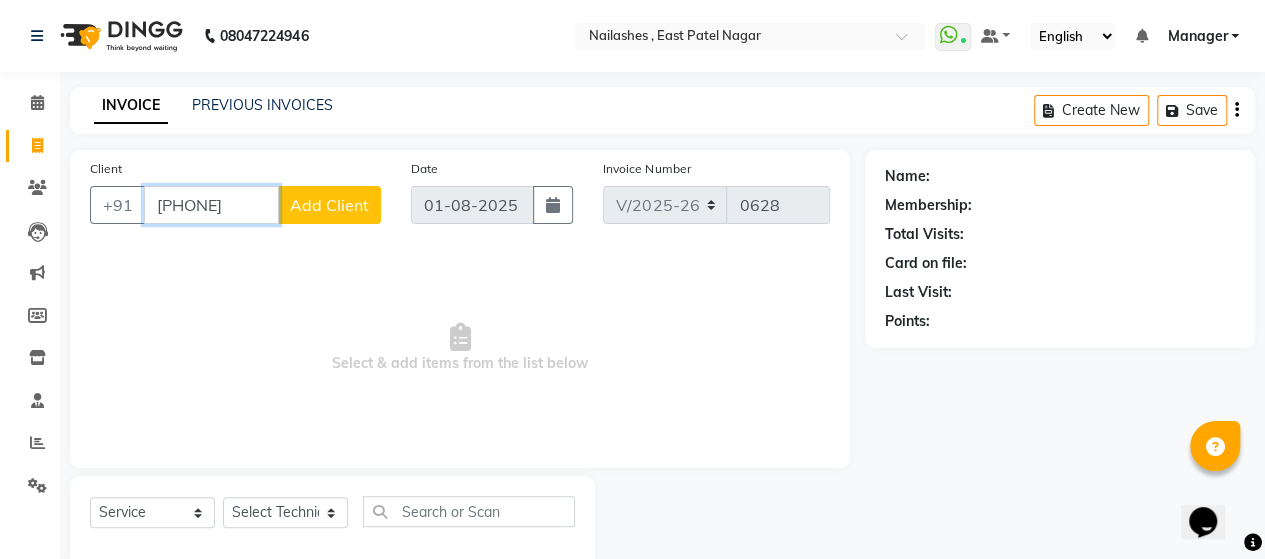 type on "[PHONE]" 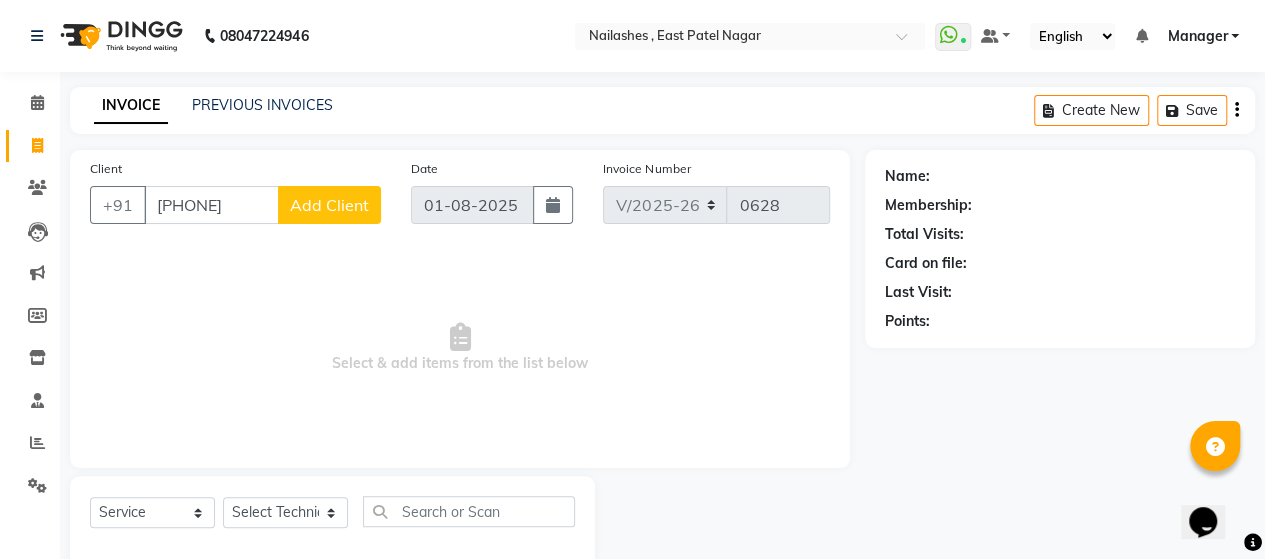 click on "Add Client" 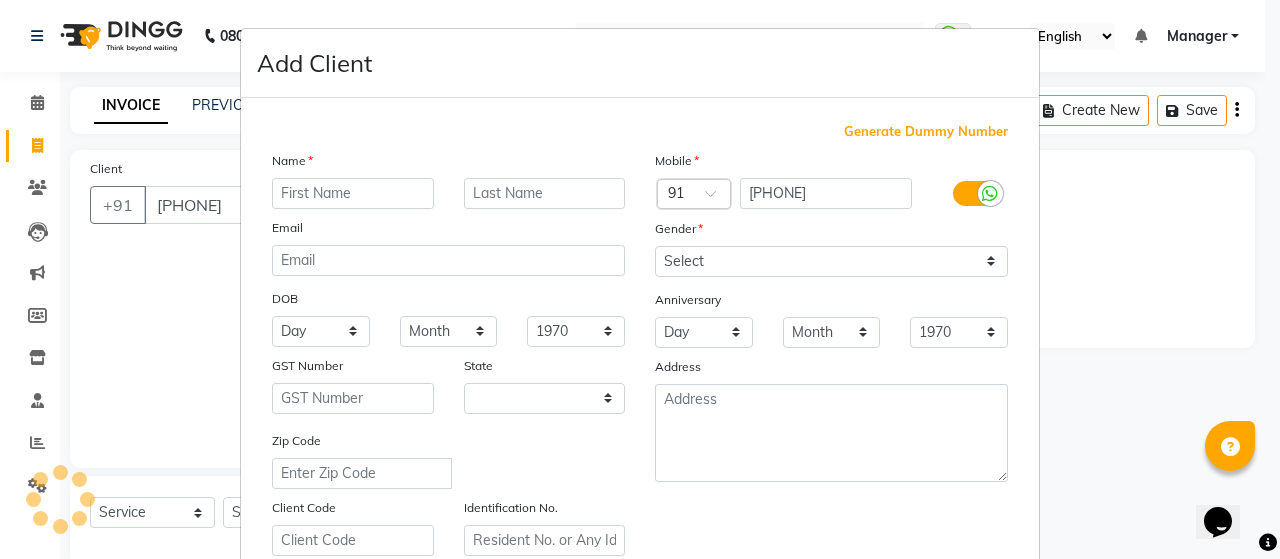 select on "21" 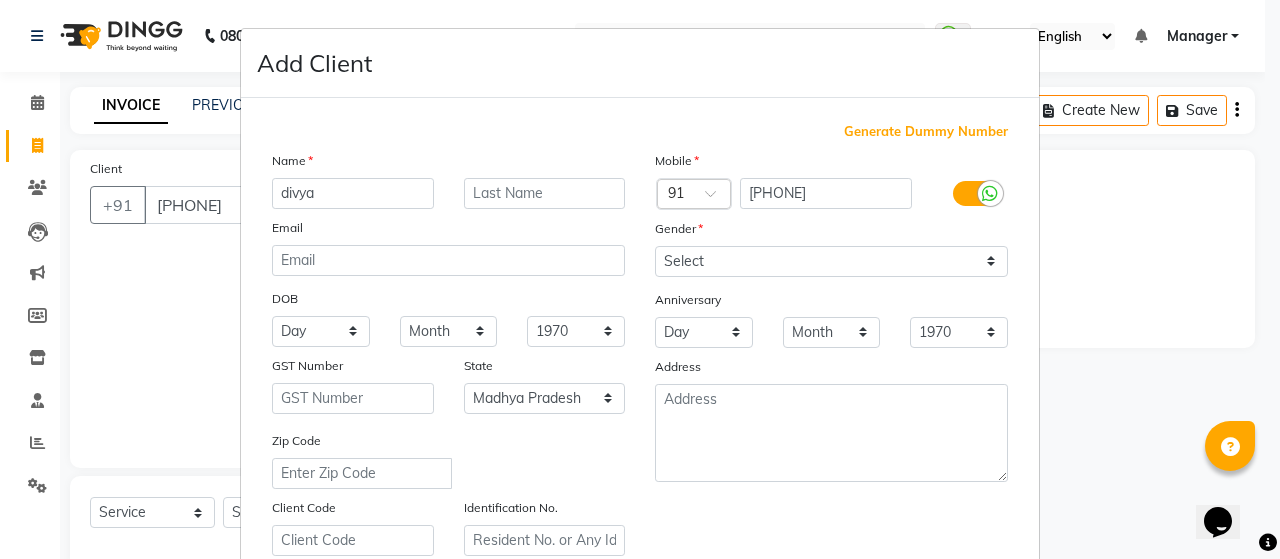 type on "divya" 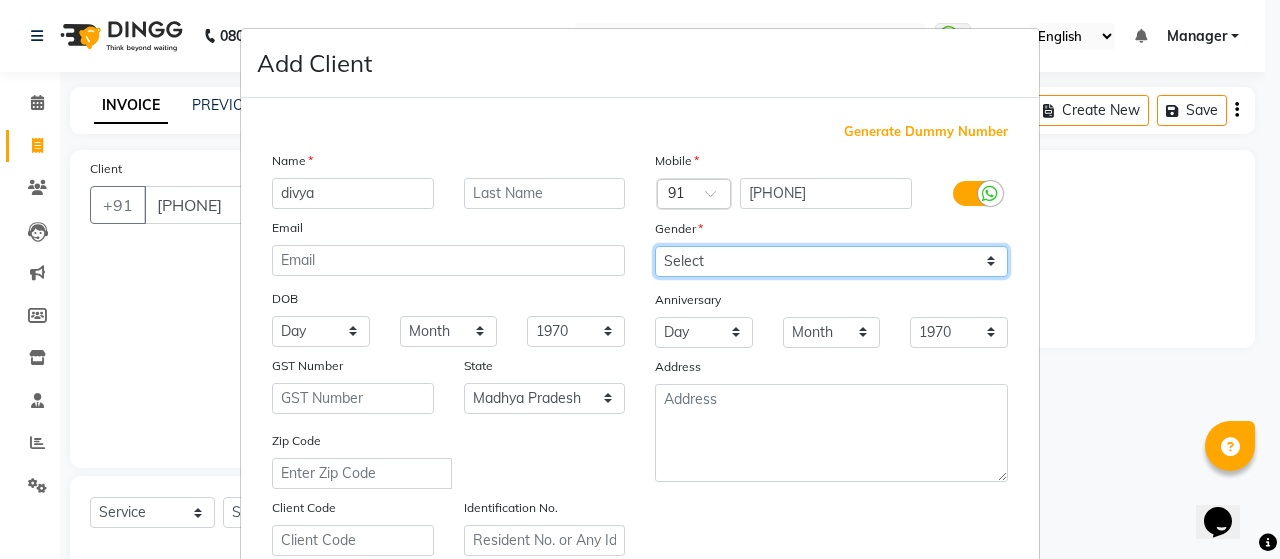drag, startPoint x: 688, startPoint y: 263, endPoint x: 706, endPoint y: 339, distance: 78.10249 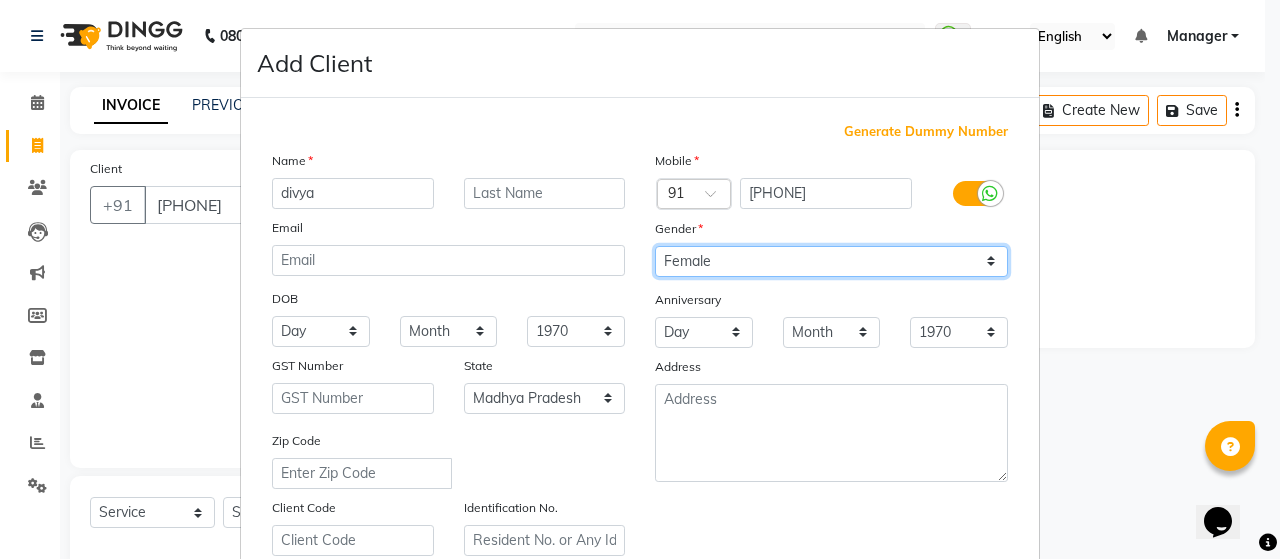click on "Select Male Female Other Prefer Not To Say" at bounding box center (831, 261) 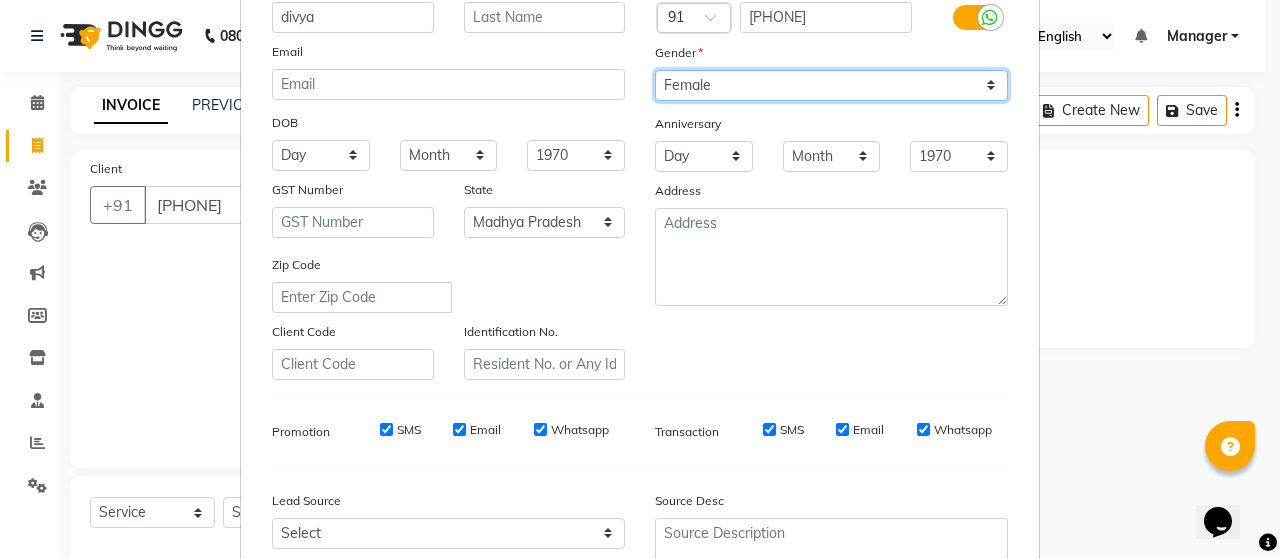scroll, scrollTop: 180, scrollLeft: 0, axis: vertical 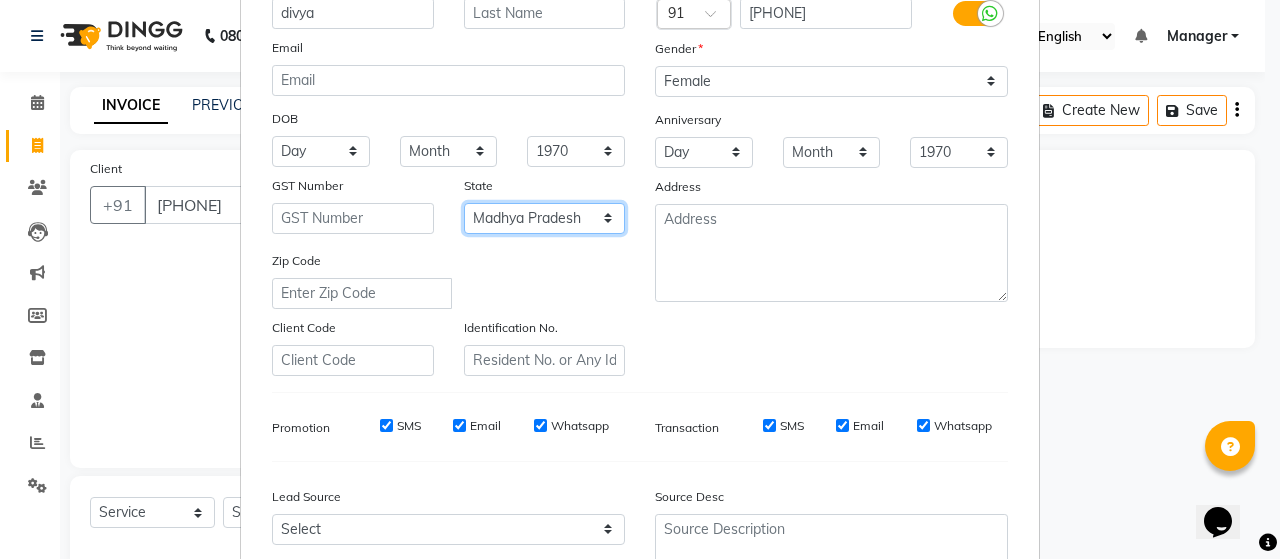 click on "Select Andaman and Nicobar Islands Andhra Pradesh Arunachal Pradesh Assam Bihar Chandigarh Chhattisgarh Dadra and Nagar Haveli Daman and Diu Delhi Goa Gujarat Haryana Himachal Pradesh Jammu and Kashmir Jharkhand Karnataka Kerala Lakshadweep Madhya Pradesh Maharashtra Manipur Meghalaya Mizoram Nagaland Odisha Pondicherry Punjab Rajasthan Sikkim Tamil Nadu Telangana Tripura Uttar Pradesh Uttarakhand West Bengal Ladakh Other Territory Centre Jurisdiction" at bounding box center (545, 218) 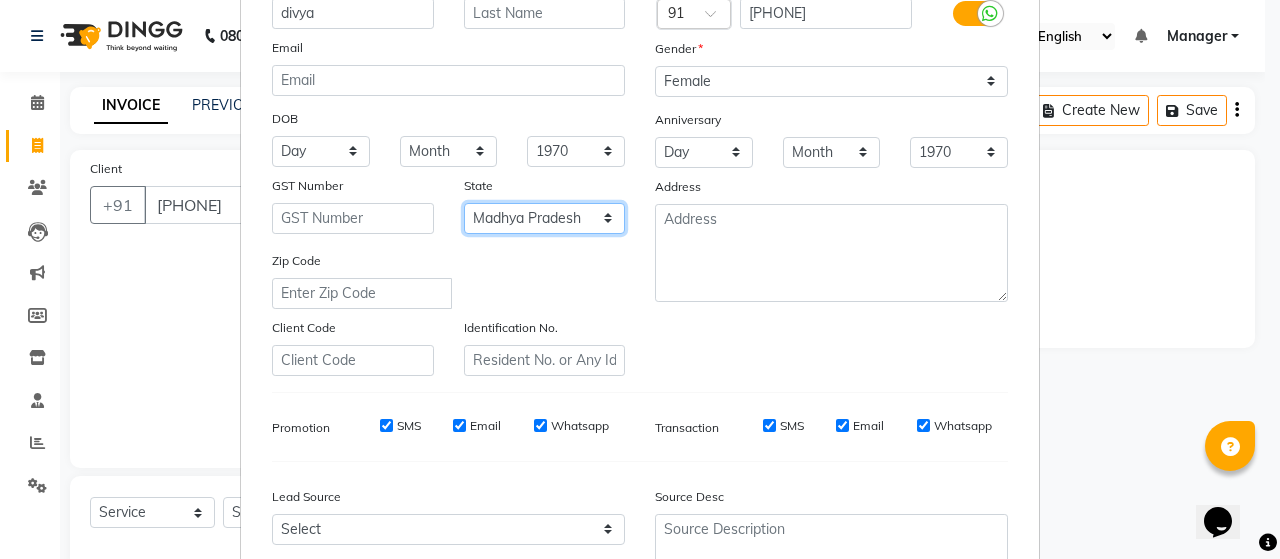 select on "10" 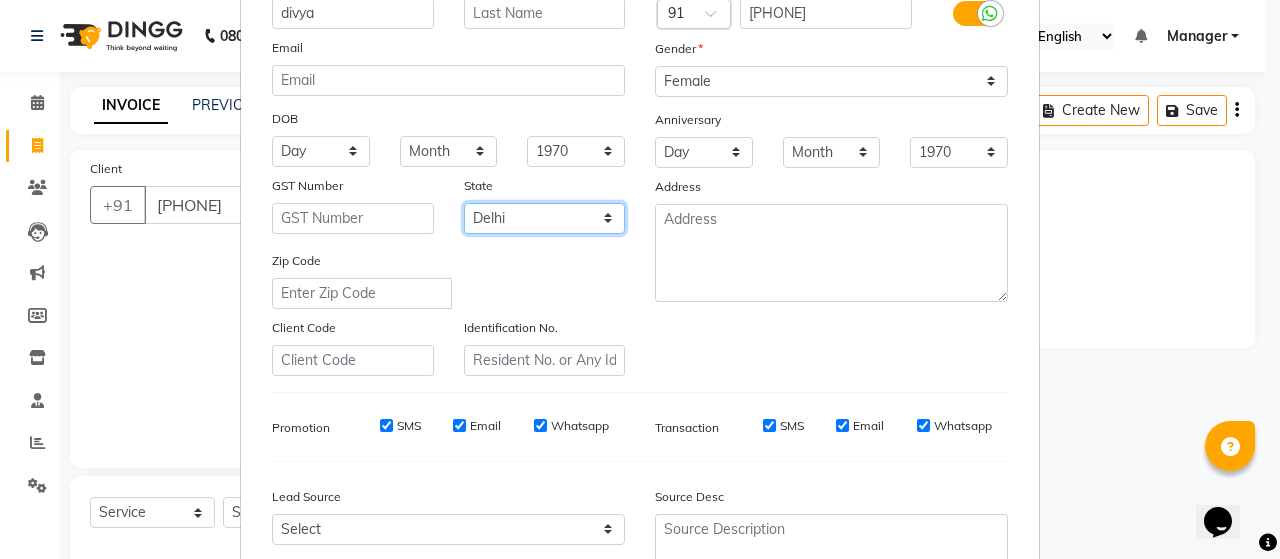 click on "Select Andaman and Nicobar Islands Andhra Pradesh Arunachal Pradesh Assam Bihar Chandigarh Chhattisgarh Dadra and Nagar Haveli Daman and Diu Delhi Goa Gujarat Haryana Himachal Pradesh Jammu and Kashmir Jharkhand Karnataka Kerala Lakshadweep Madhya Pradesh Maharashtra Manipur Meghalaya Mizoram Nagaland Odisha Pondicherry Punjab Rajasthan Sikkim Tamil Nadu Telangana Tripura Uttar Pradesh Uttarakhand West Bengal Ladakh Other Territory Centre Jurisdiction" at bounding box center (545, 218) 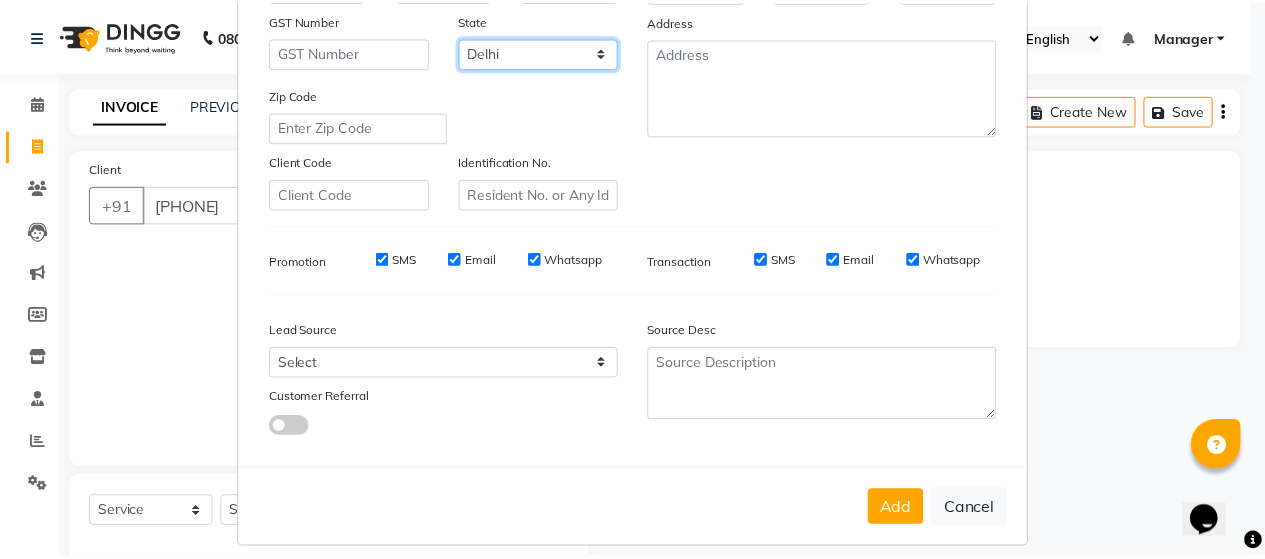 scroll, scrollTop: 356, scrollLeft: 0, axis: vertical 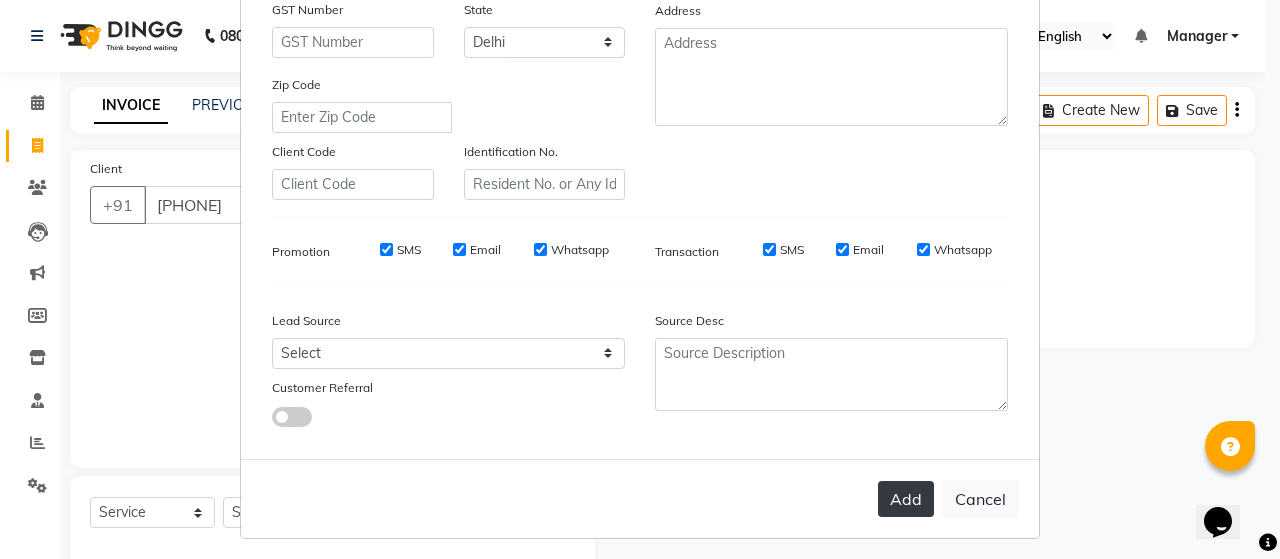 click on "Add" at bounding box center [906, 499] 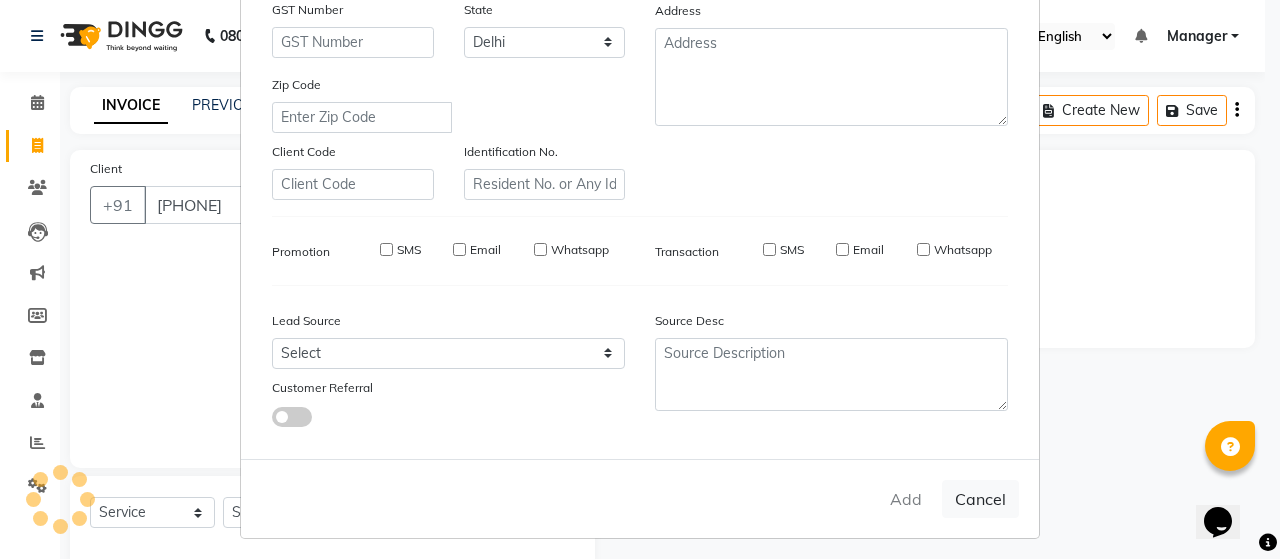 type on "88******14" 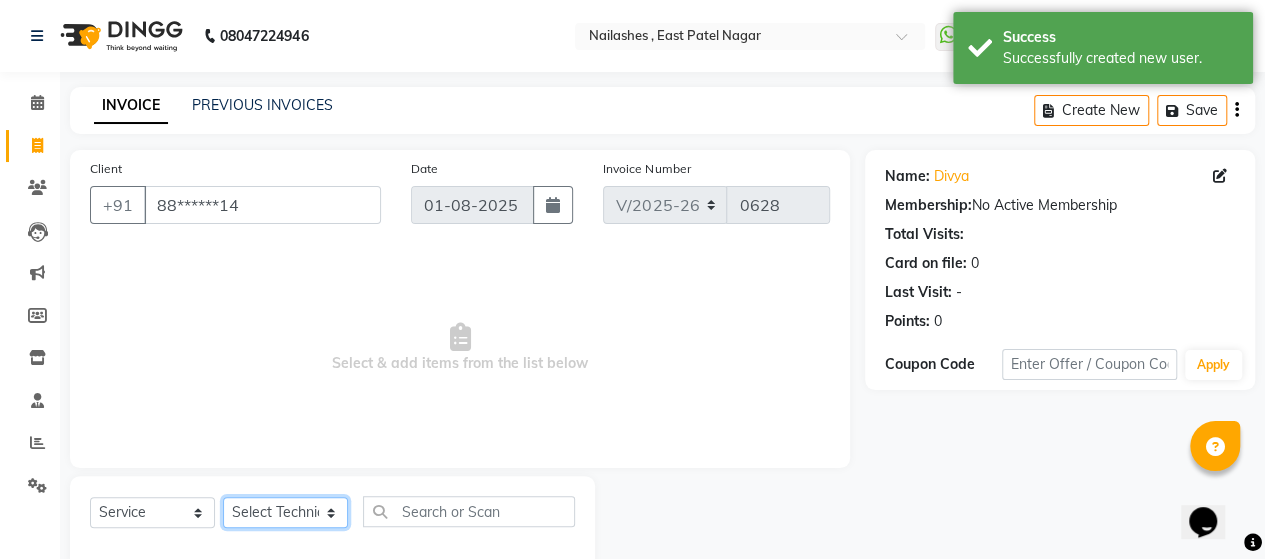 click on "Select Technician [FIRST] Manager [FIRST] [FIRST] Sky [FIRST]" 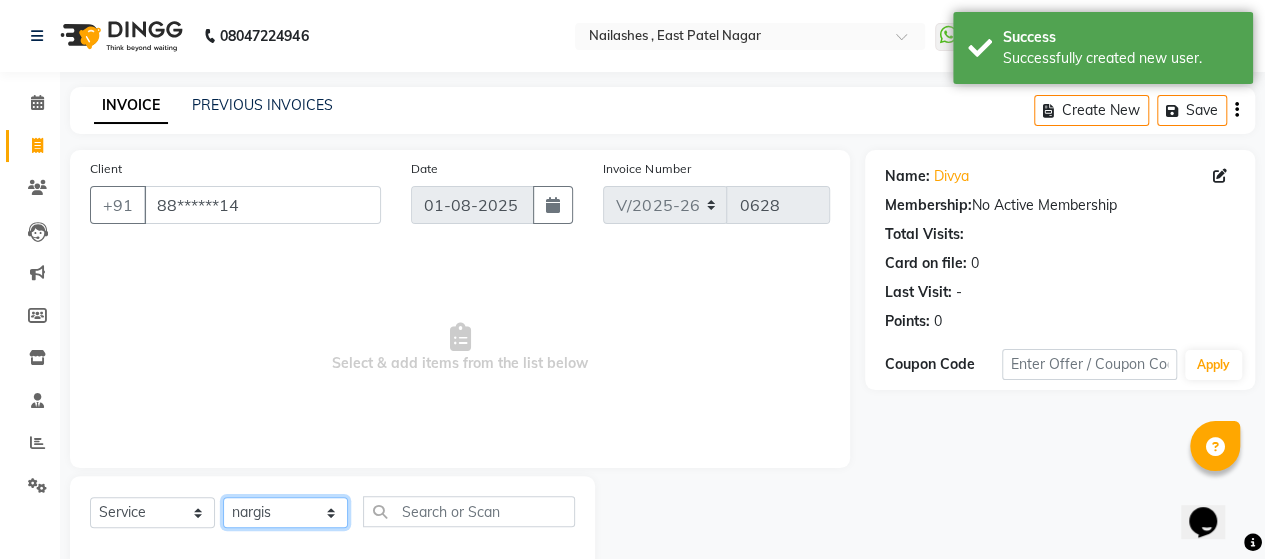 click on "Select Technician [FIRST] Manager [FIRST] [FIRST] Sky [FIRST]" 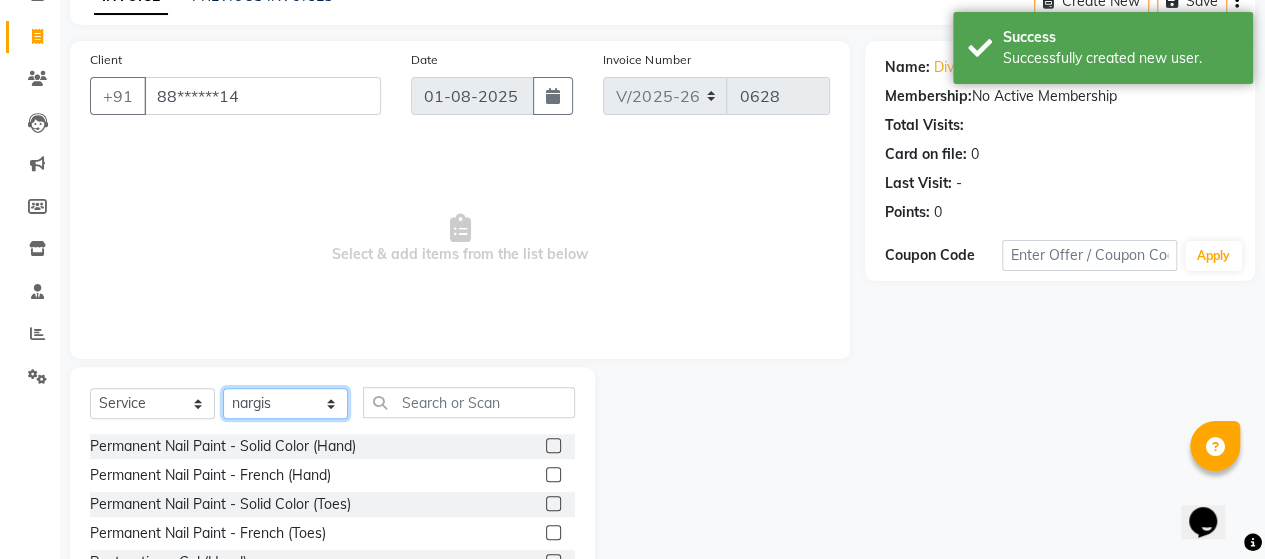 scroll, scrollTop: 110, scrollLeft: 0, axis: vertical 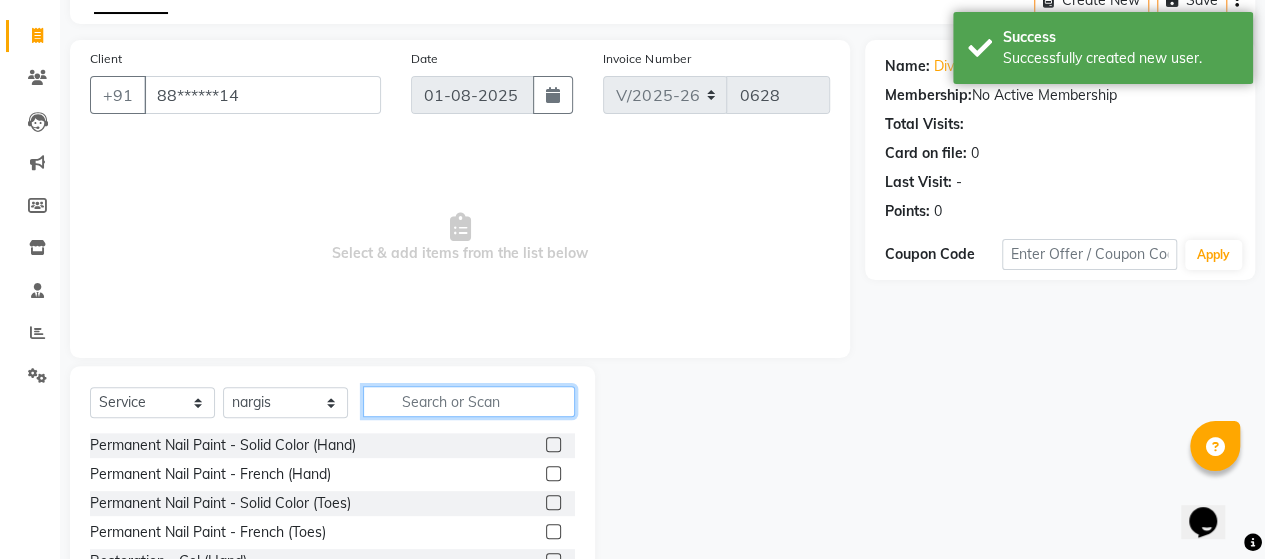 click 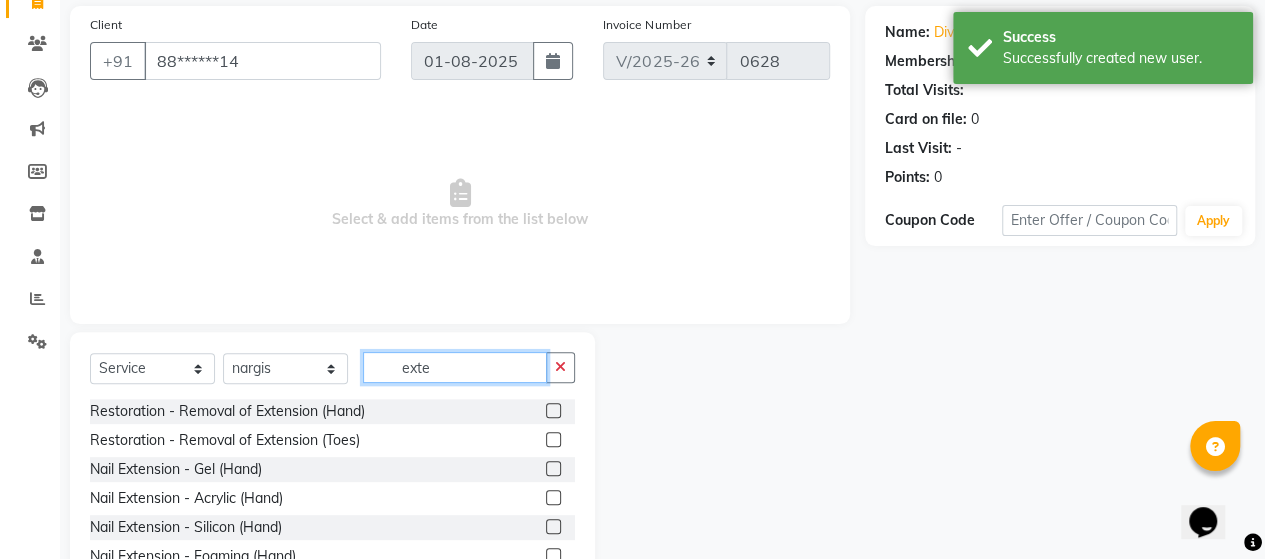 scroll, scrollTop: 140, scrollLeft: 0, axis: vertical 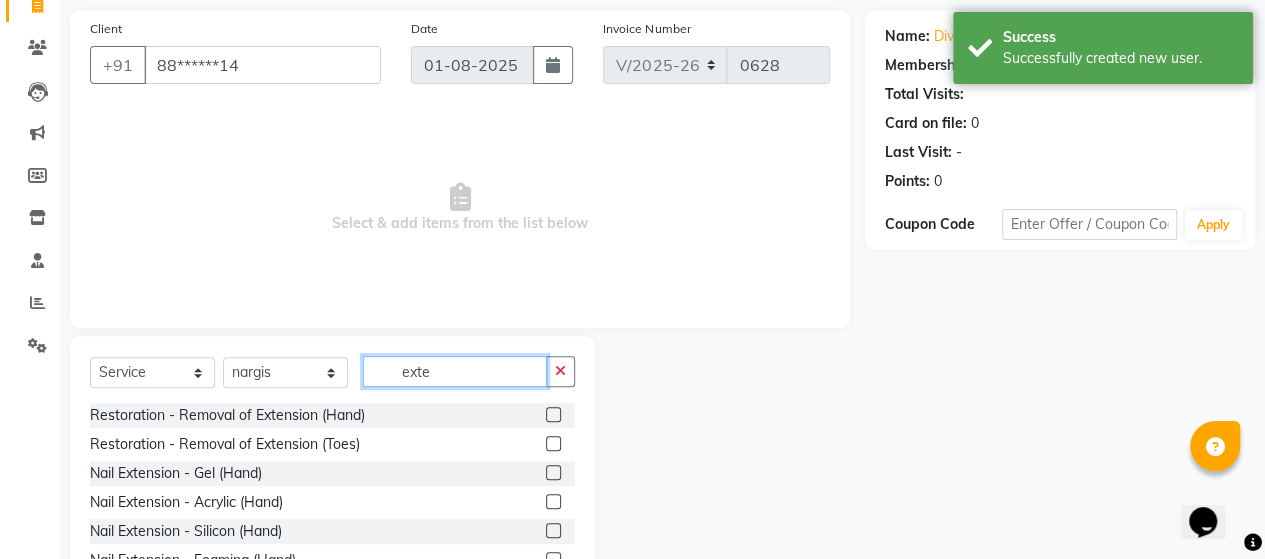 type on "exte" 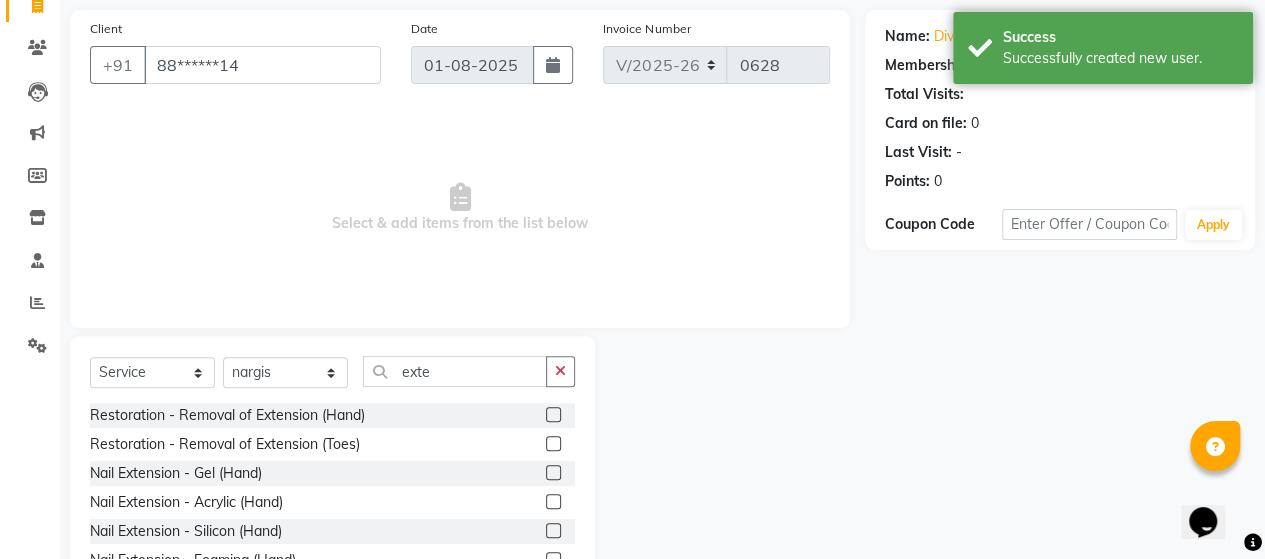 click 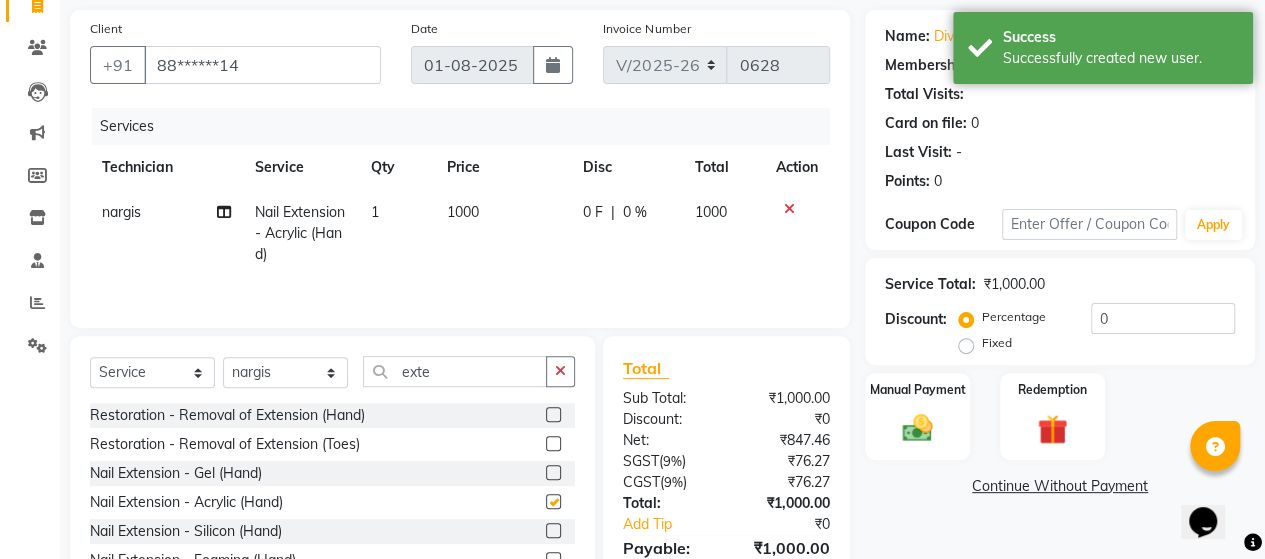 checkbox on "false" 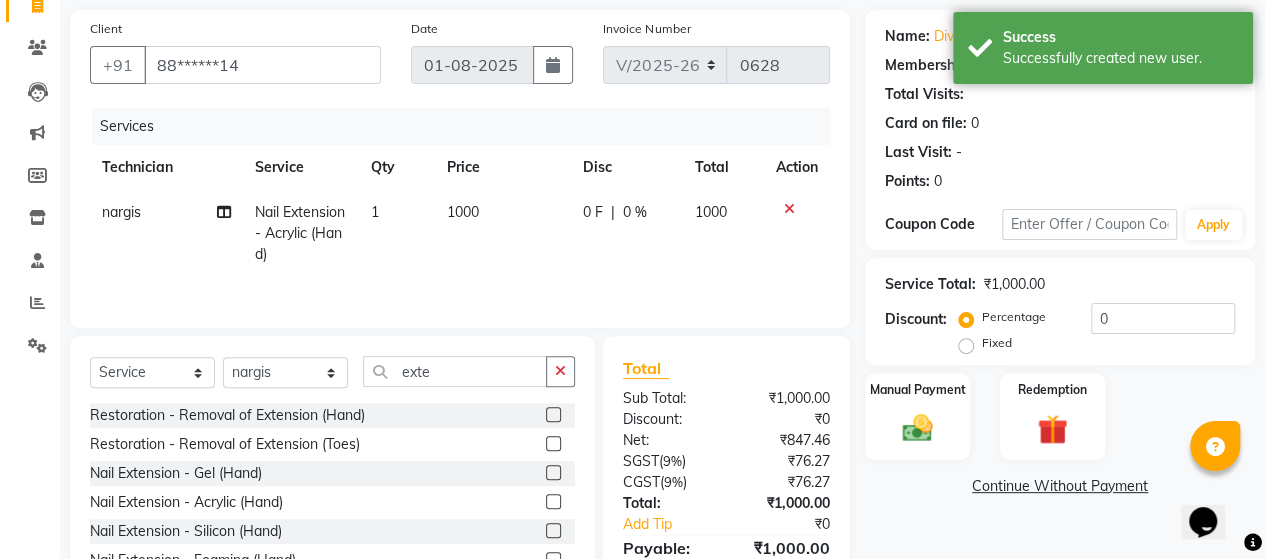 click on "1000" 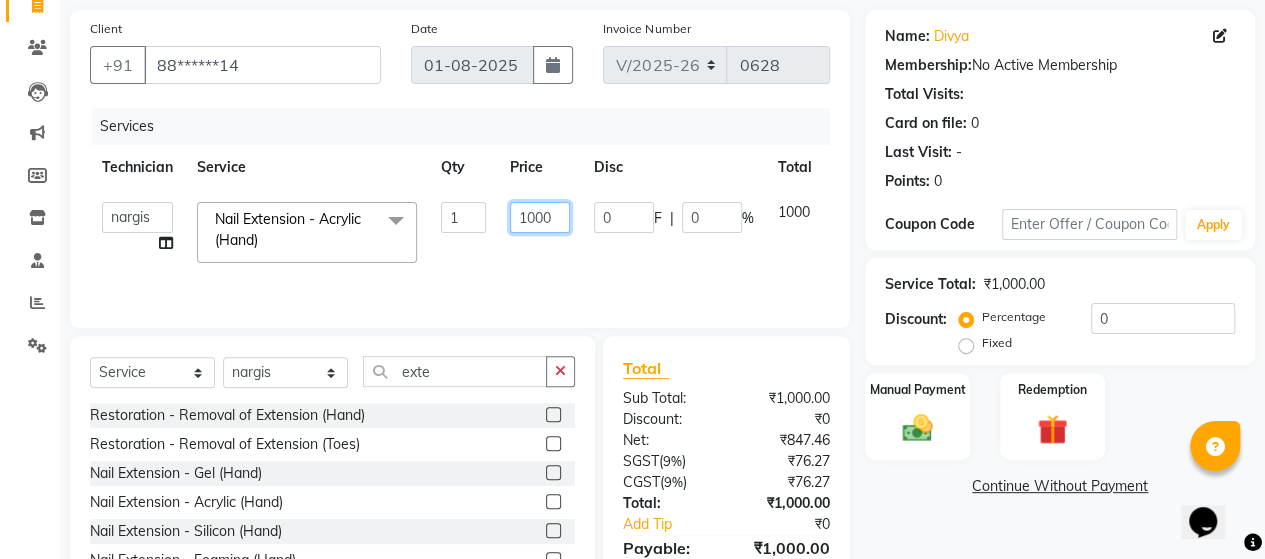 click on "1000" 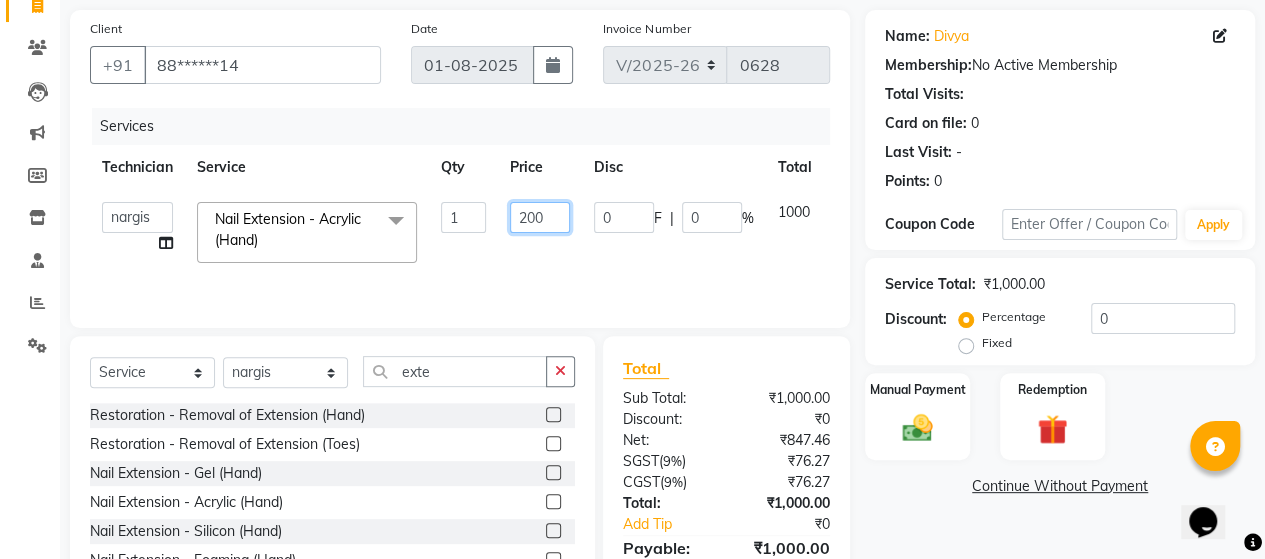 type on "2200" 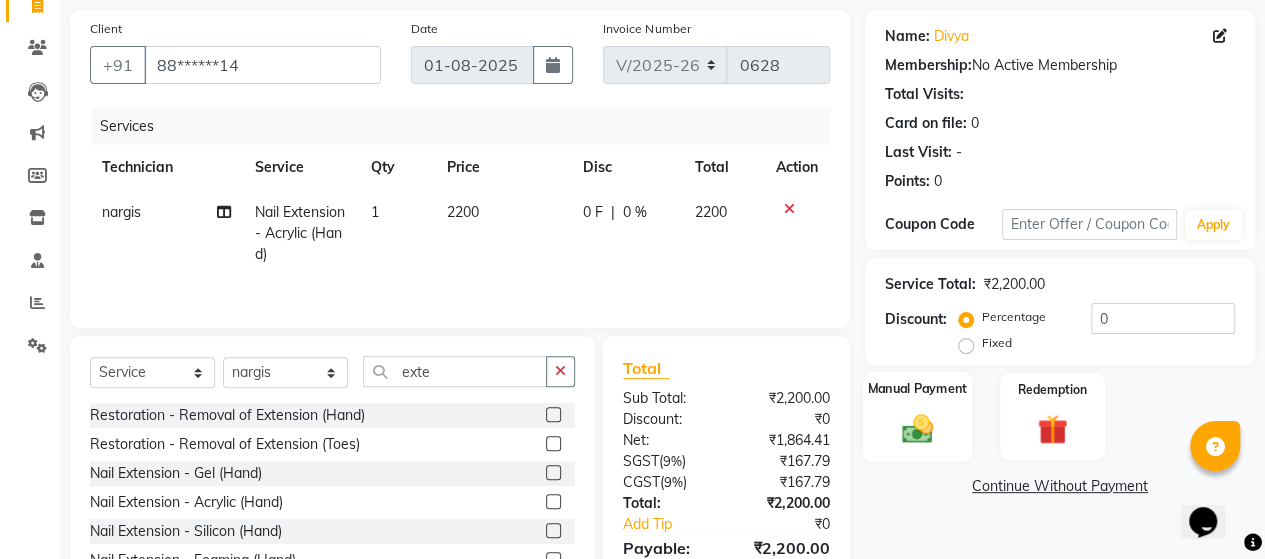 click 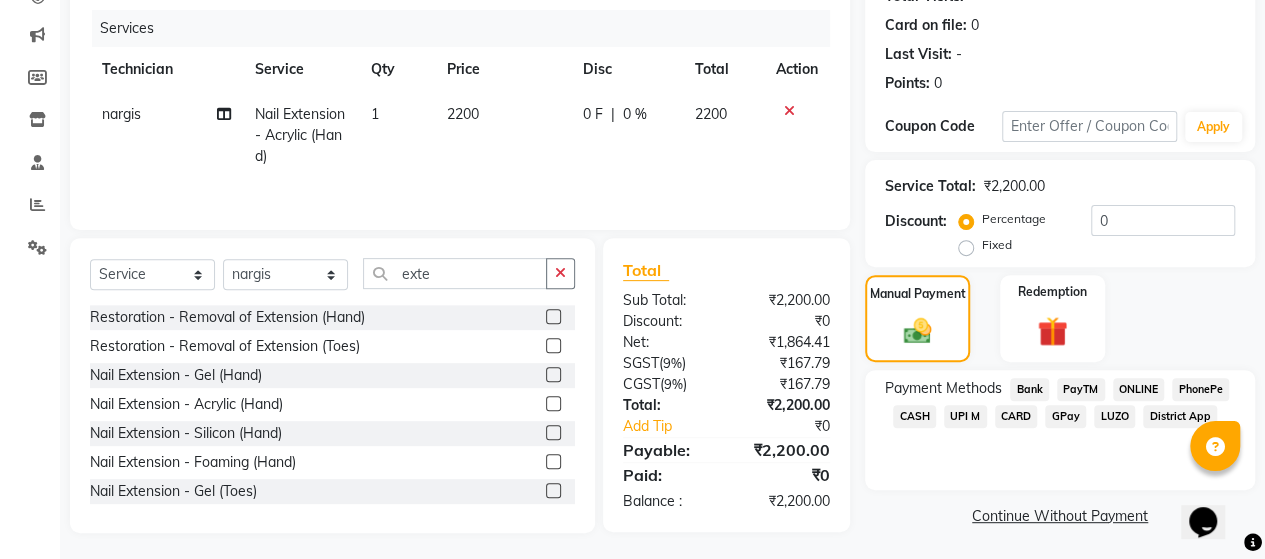 scroll, scrollTop: 241, scrollLeft: 0, axis: vertical 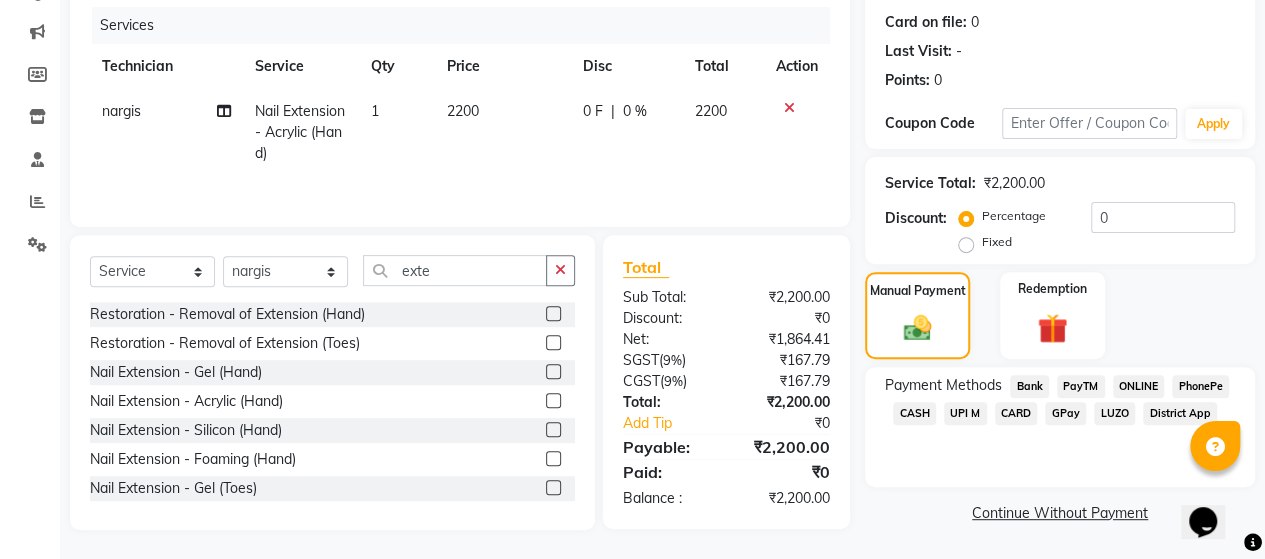 click on "CASH" 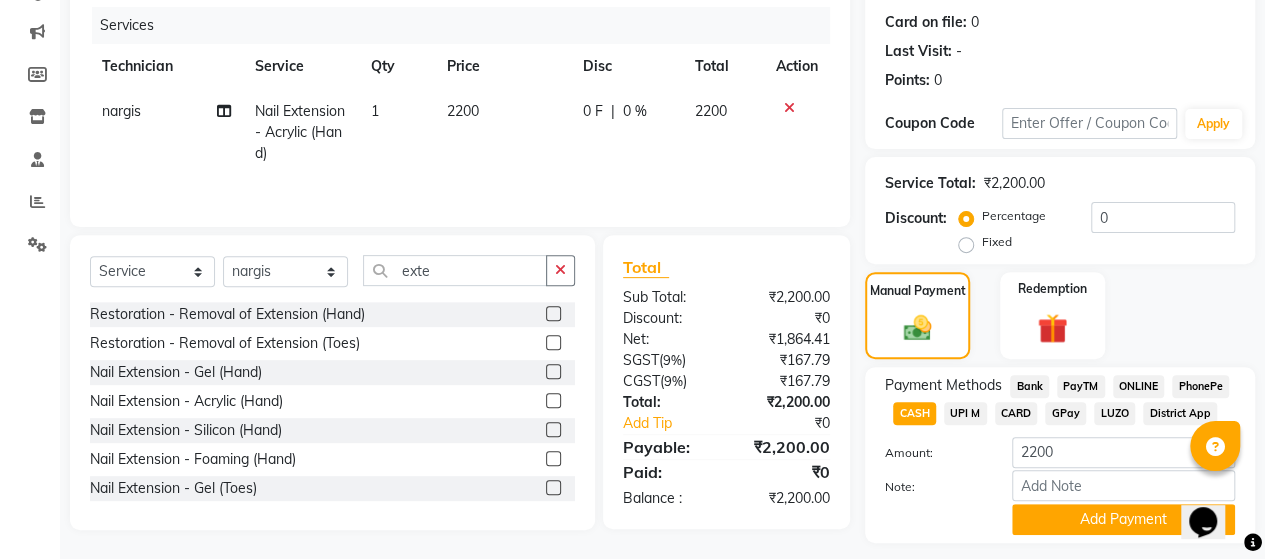 scroll, scrollTop: 294, scrollLeft: 0, axis: vertical 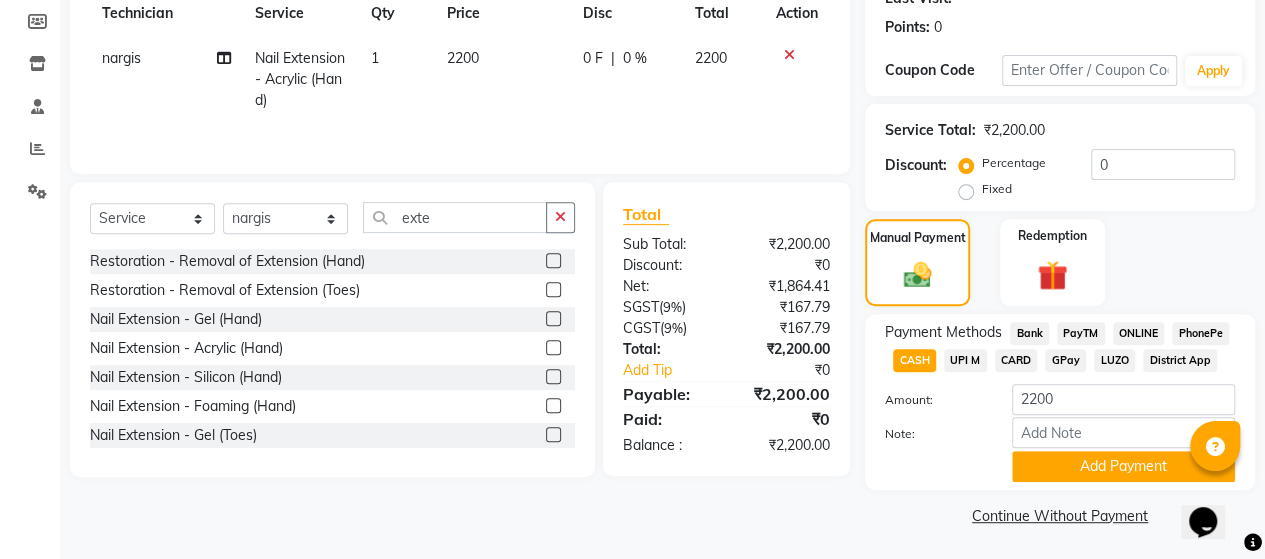 click on "UPI M" 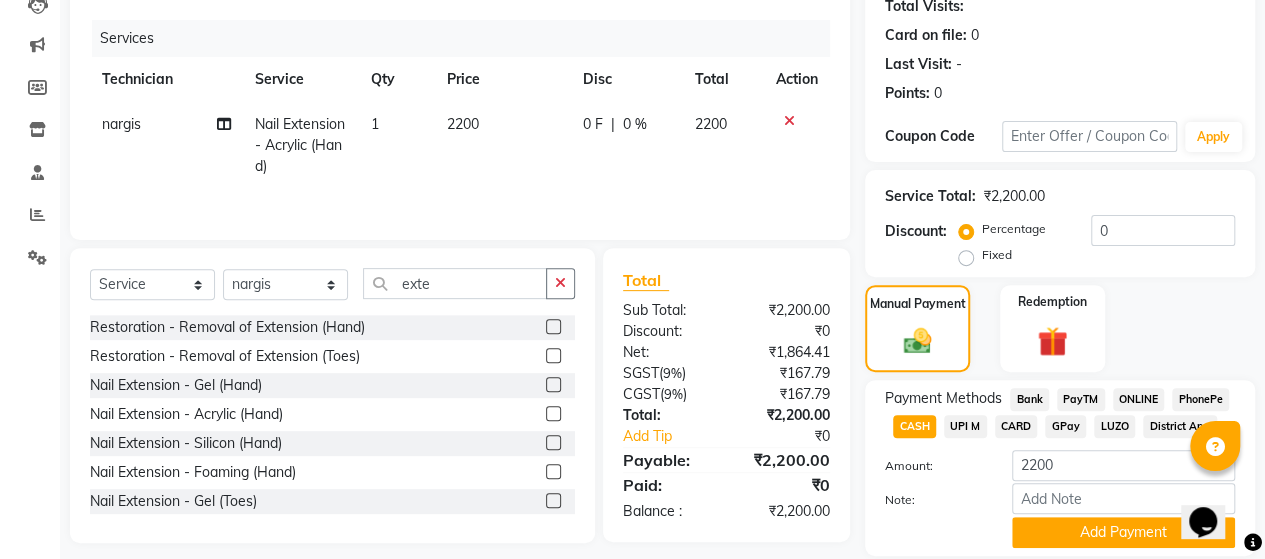 scroll, scrollTop: 294, scrollLeft: 0, axis: vertical 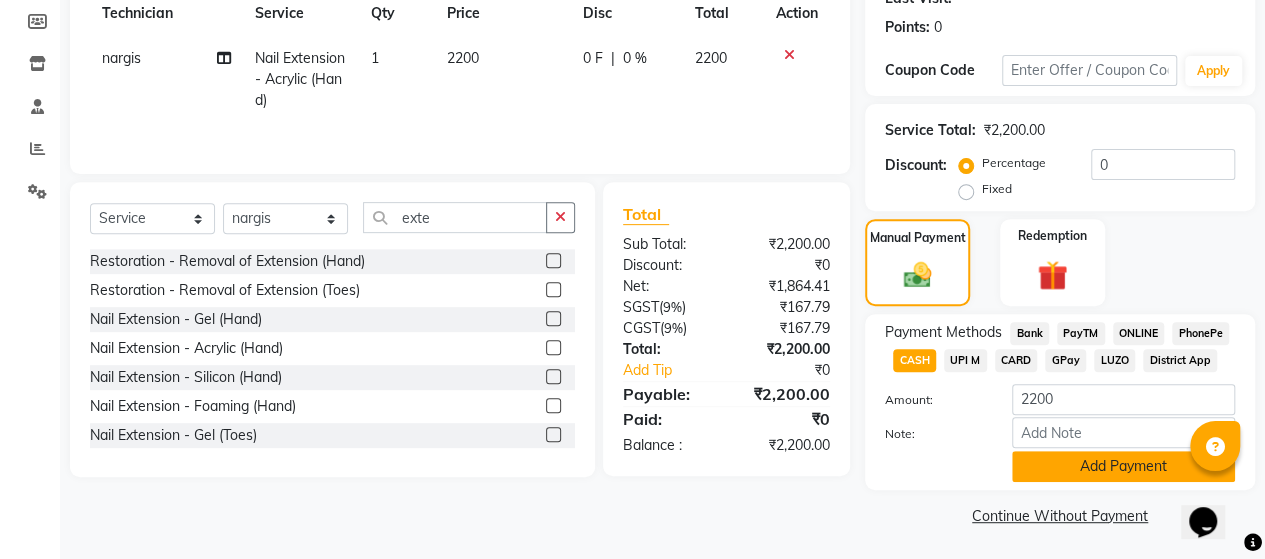 click on "Add Payment" 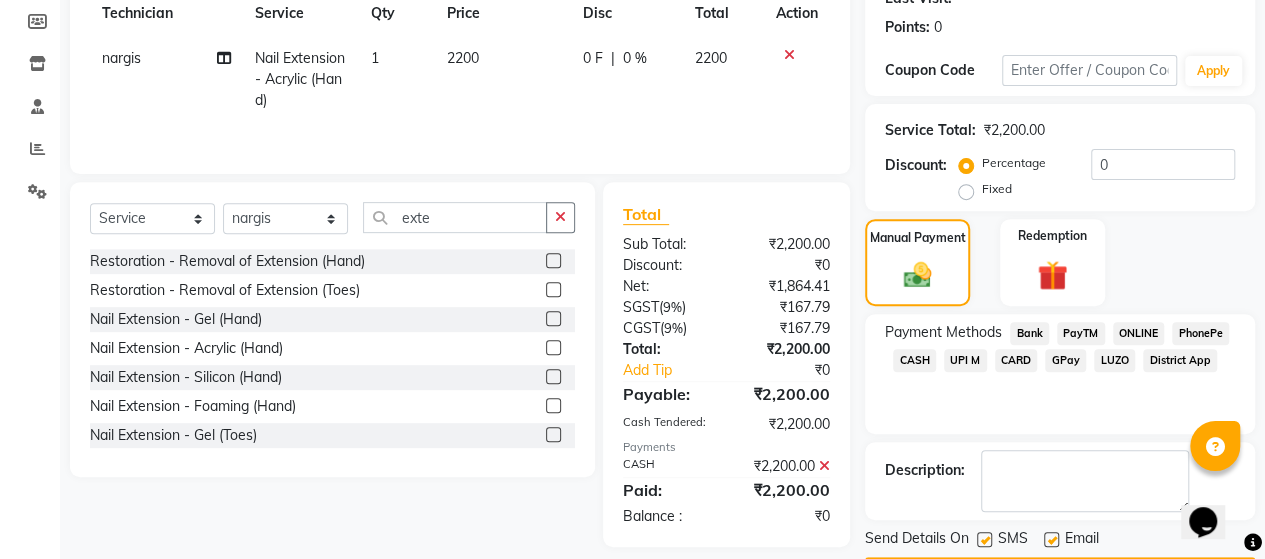scroll, scrollTop: 350, scrollLeft: 0, axis: vertical 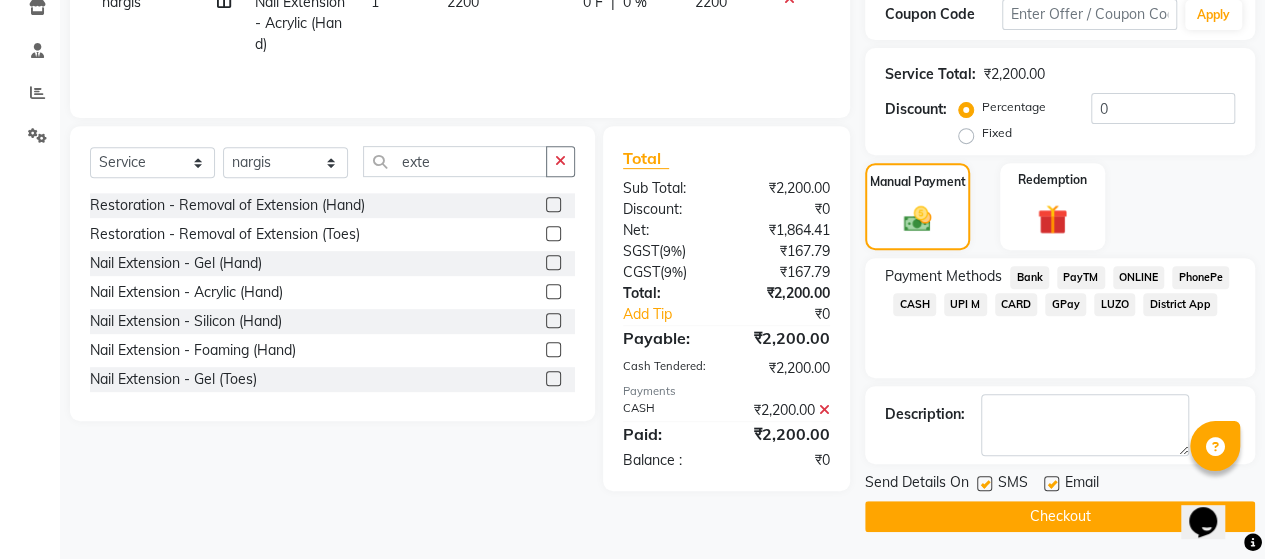 click on "Checkout" 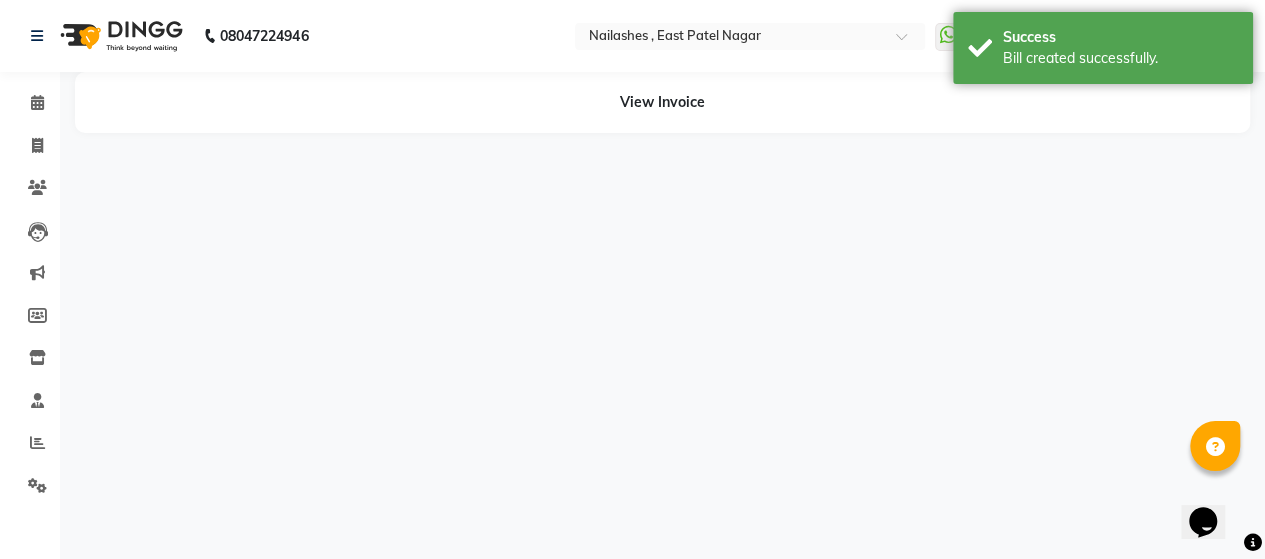 scroll, scrollTop: 0, scrollLeft: 0, axis: both 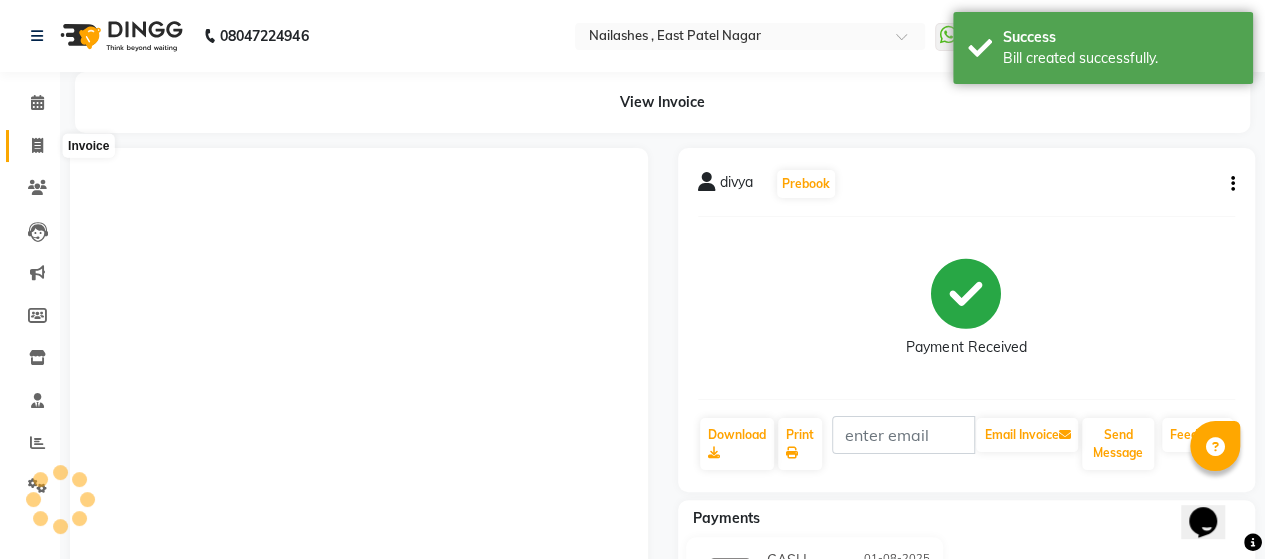 click 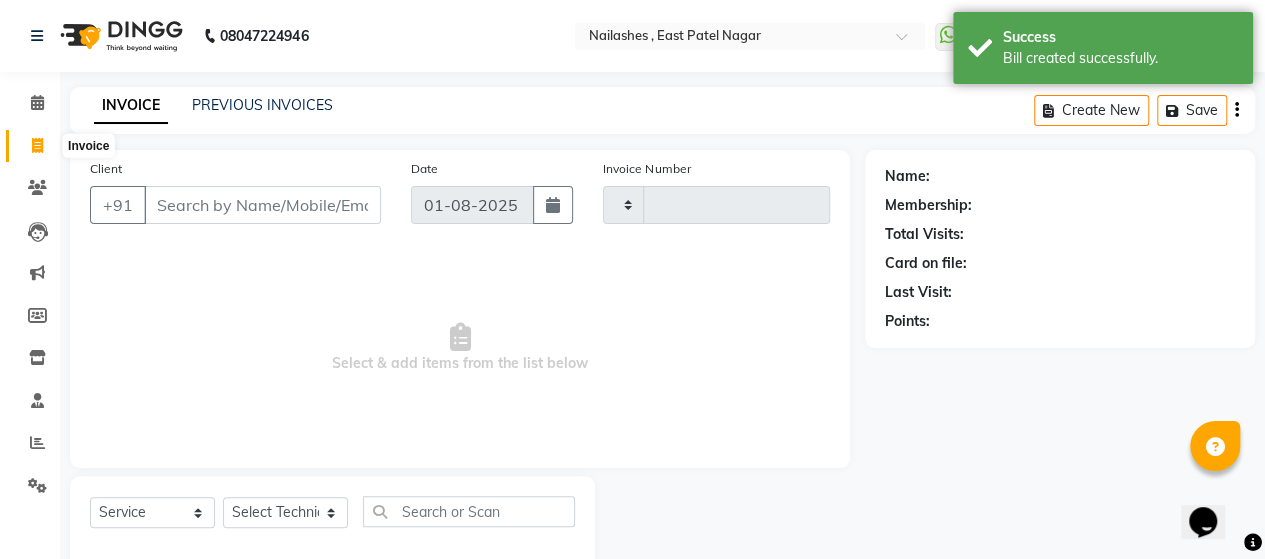 scroll, scrollTop: 41, scrollLeft: 0, axis: vertical 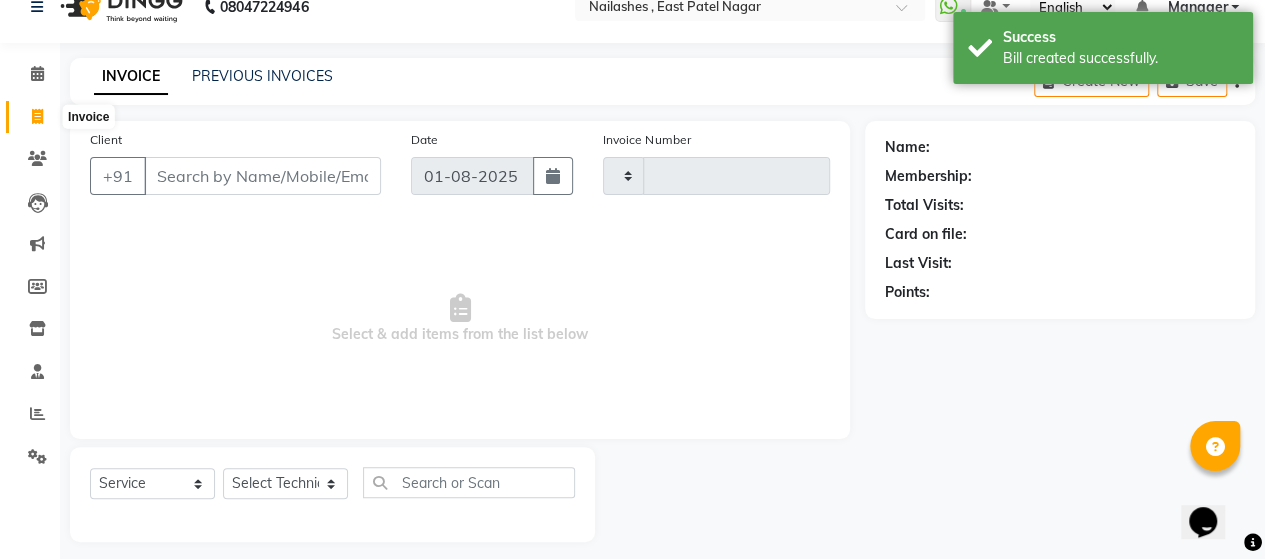 type on "0629" 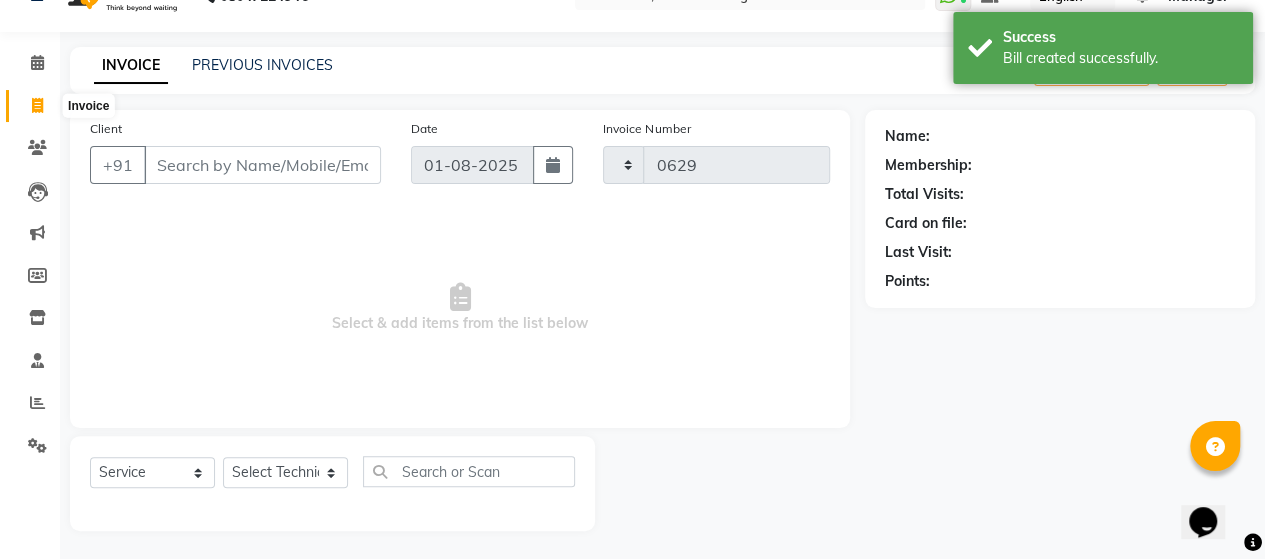 select on "3836" 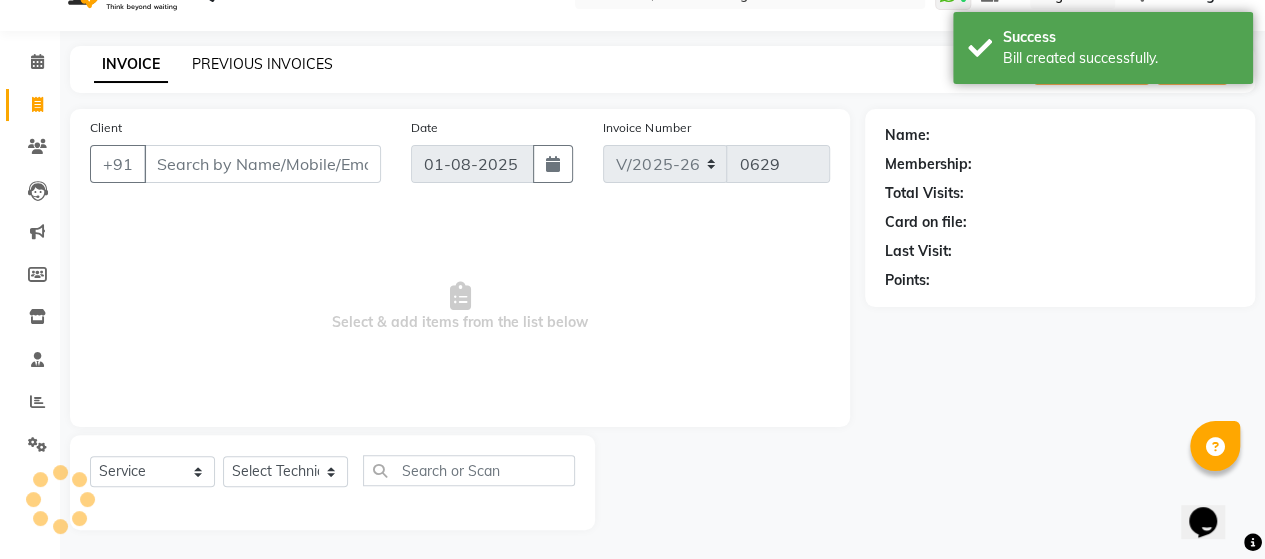 click on "PREVIOUS INVOICES" 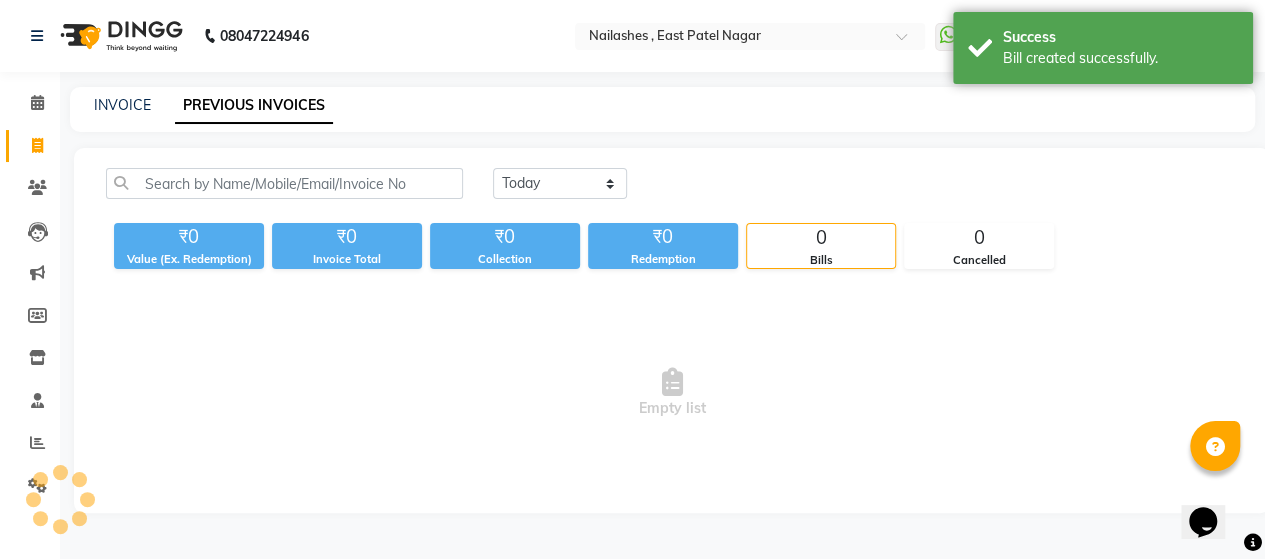 scroll, scrollTop: 0, scrollLeft: 0, axis: both 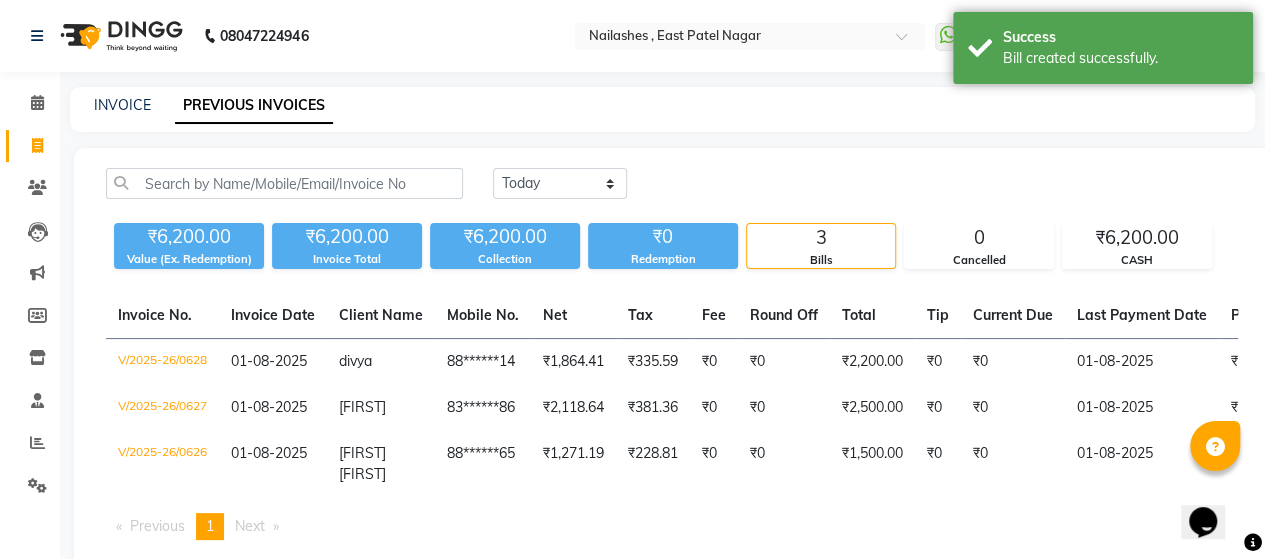 click on "INVOICE PREVIOUS INVOICES" 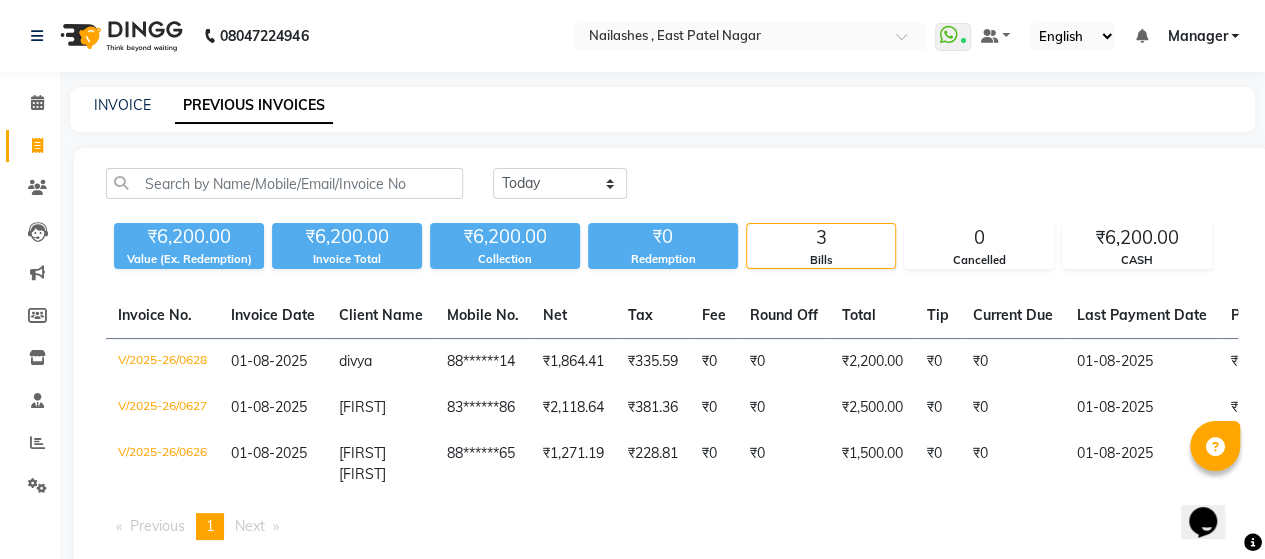 click on "INVOICE PREVIOUS INVOICES Today Yesterday Custom Range ₹6,200.00 Value (Ex. Redemption) ₹6,200.00 Invoice Total ₹6,200.00 Collection ₹0 Redemption 3 Bills 0 Cancelled ₹6,200.00 CASH Invoice No. Invoice Date Client Name Mobile No. Net Tax Fee Round Off Total Tip Current Due Last Payment Date Payment Amount Payment Methods Cancel Reason Status V/2025-26/0628 01-08-2025 [FIRST] [PHONE] ₹1,864.41 ₹335.59 ₹0 ₹0 ₹2,200.00 ₹0 ₹0 01-08-2025 ₹2,200.00 CASH - PAID V/2025-26/0627 01-08-2025 [FIRST] [PHONE] ₹2,118.64 ₹381.36 ₹0 ₹0 ₹2,500.00 ₹0 ₹0 01-08-2025 ₹2,500.00 CASH - PAID V/2025-26/0626 01-08-2025 [FIRST] [FIRST] [PHONE] ₹1,271.19 ₹228.81 ₹0 ₹0 ₹1,500.00 ₹0 ₹0 01-08-2025 ₹1,500.00 CASH - PAID Previous page 1 / 1 You're on page 1 Next page" 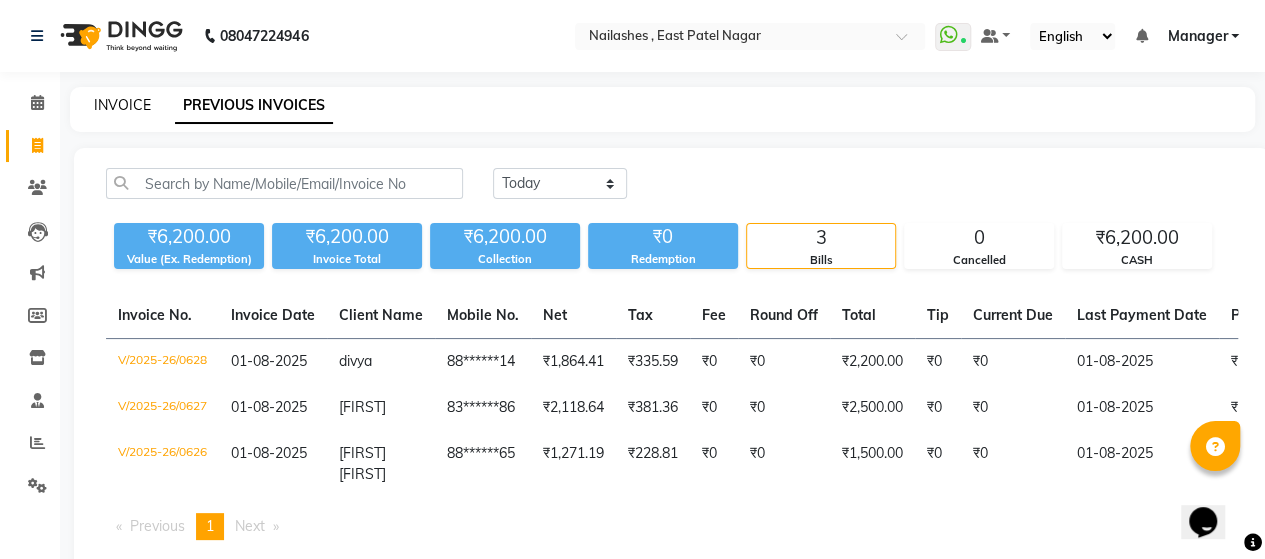 click on "INVOICE" 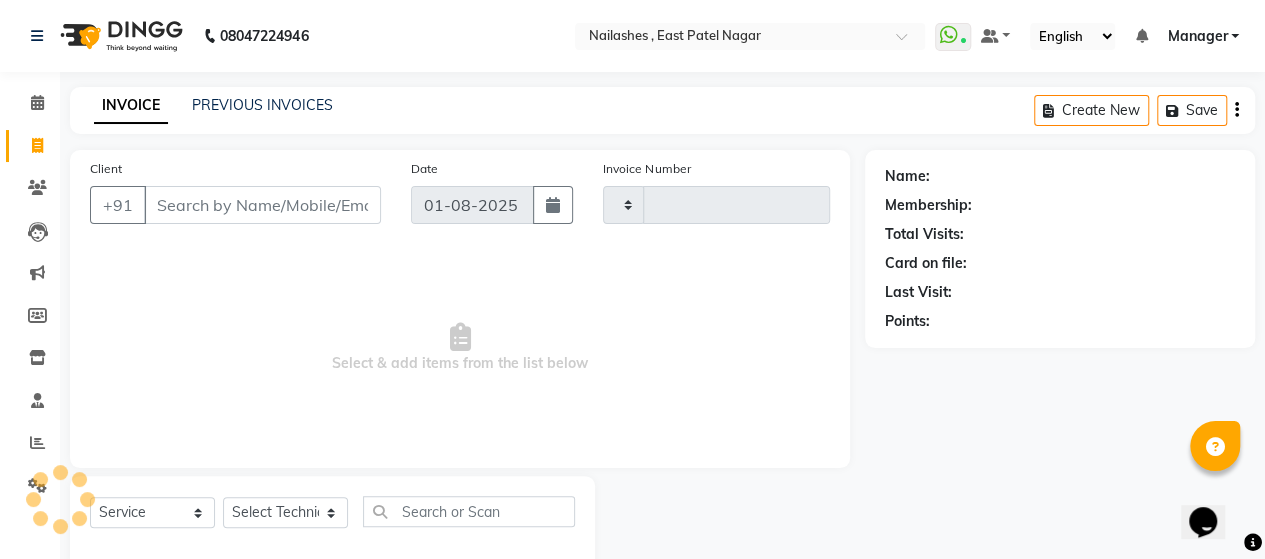 type on "0629" 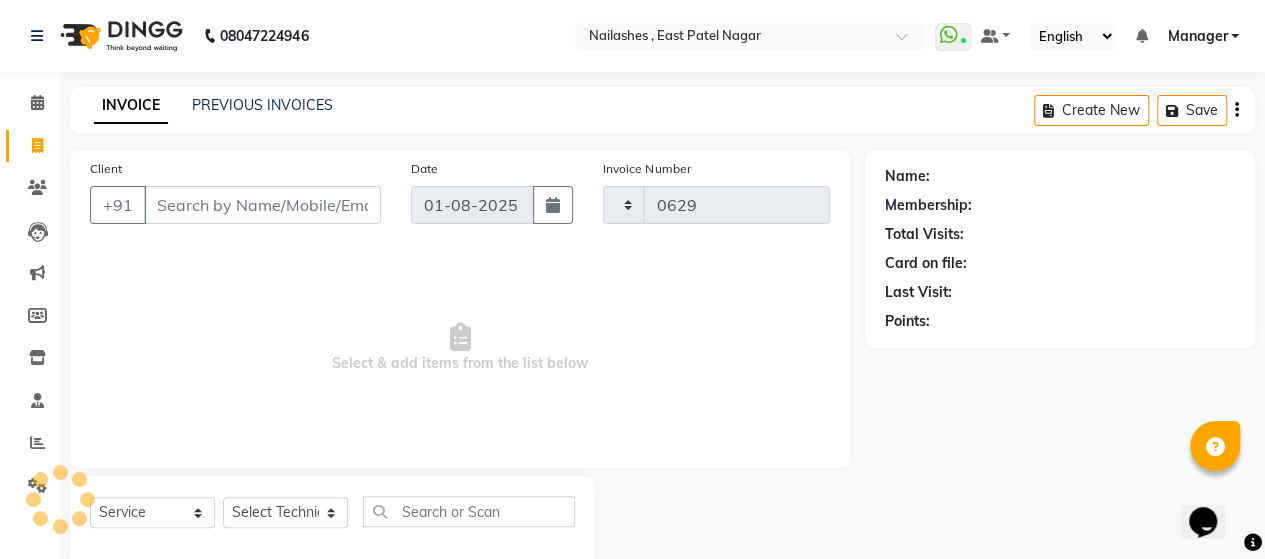 scroll, scrollTop: 41, scrollLeft: 0, axis: vertical 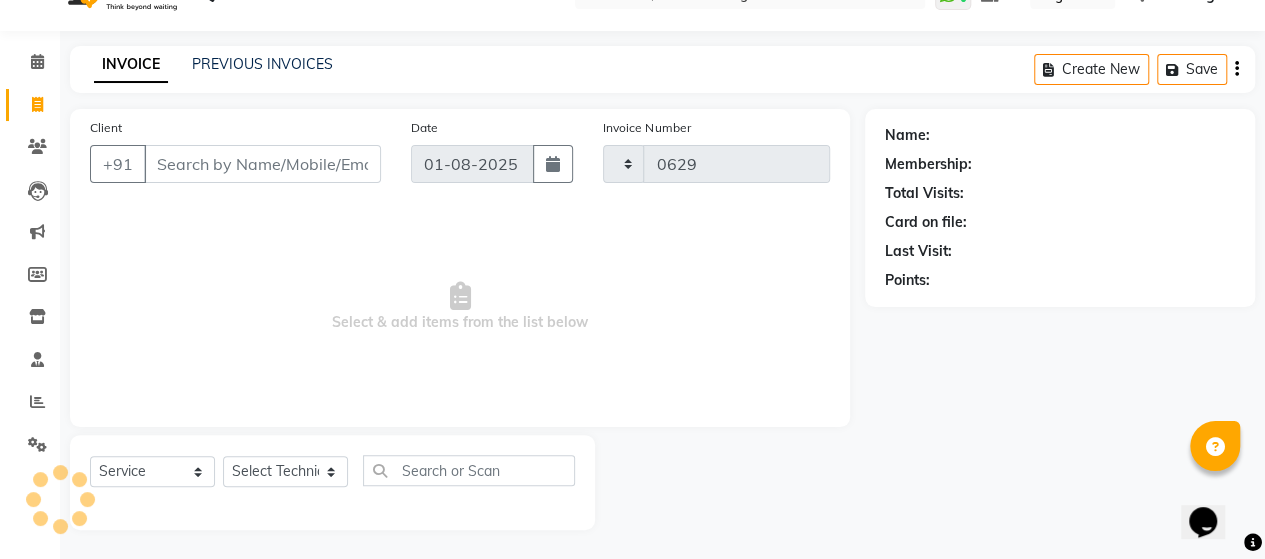 select on "3836" 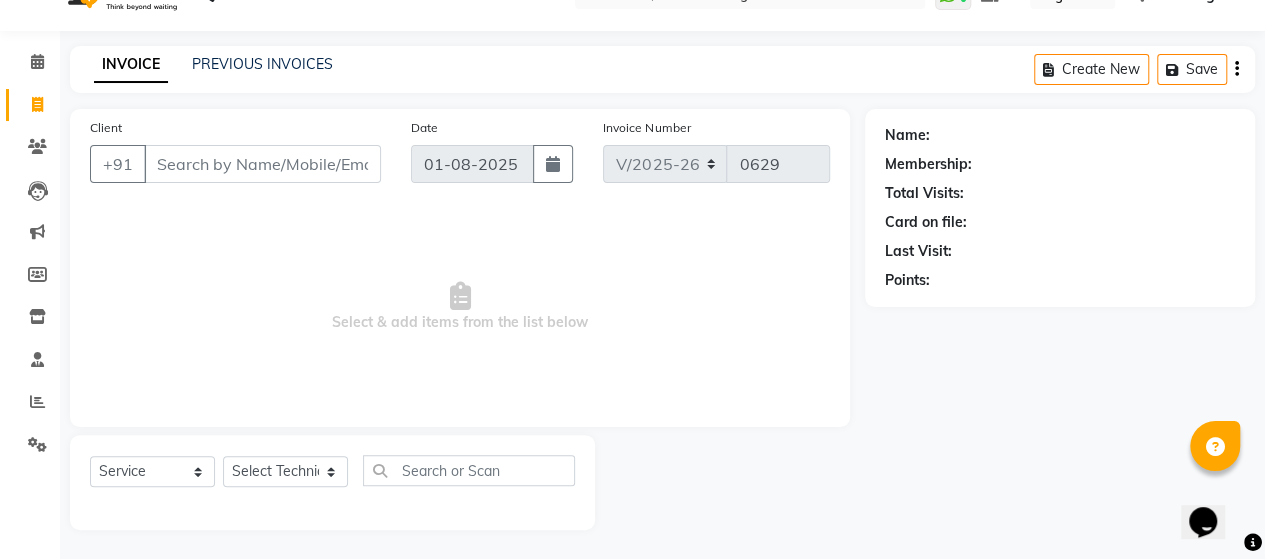 click on "INVOICE PREVIOUS INVOICES Create New Save Client +91 Date 01-08-2025 Invoice Number V/2025 V/2025-26 0629 Select & add items from the list below Select Service Product Membership Package Voucher Prepaid Gift Card Select Technician [FIRST] Manager [FIRST] [FIRST] Sky [FIRST] Name: Membership: Total Visits: Card on file: Last Visit: Points:" 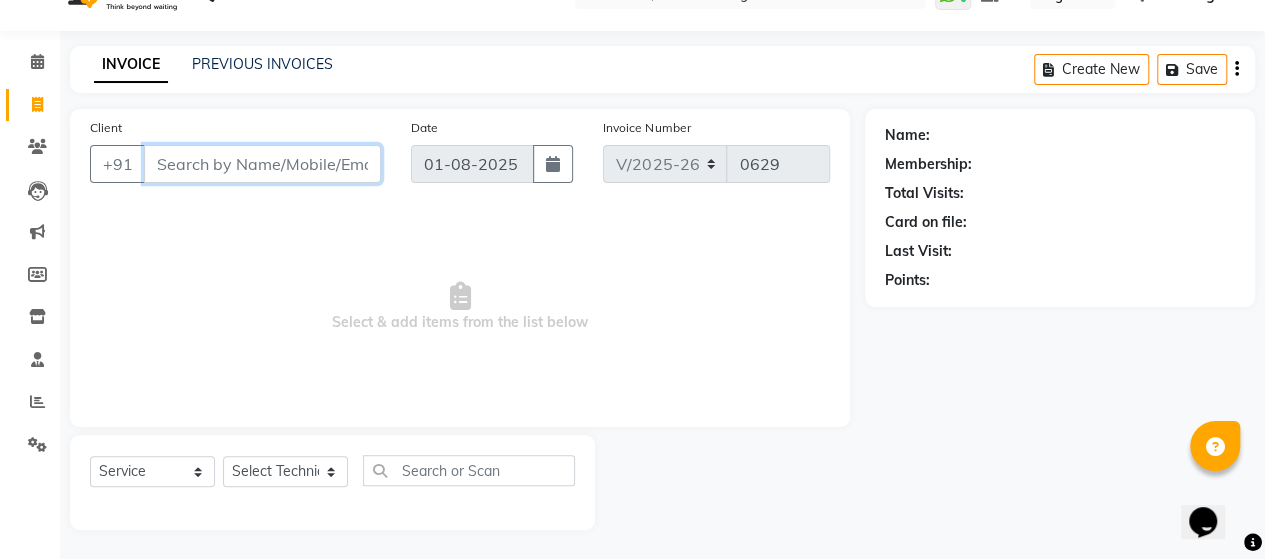 click on "Client" at bounding box center (262, 164) 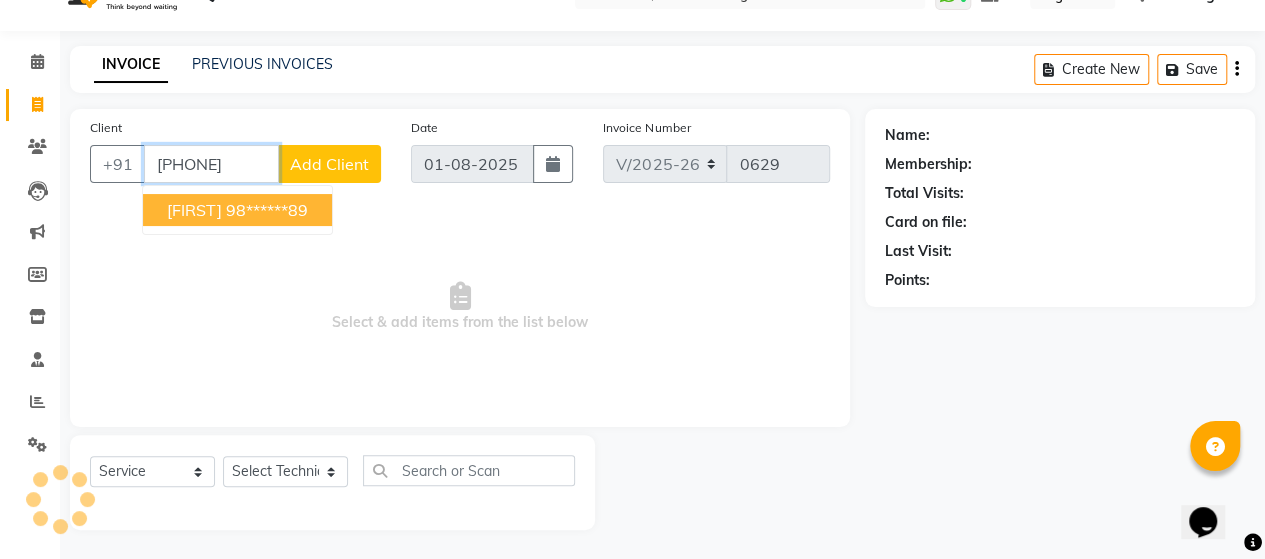 click on "98******89" at bounding box center [267, 210] 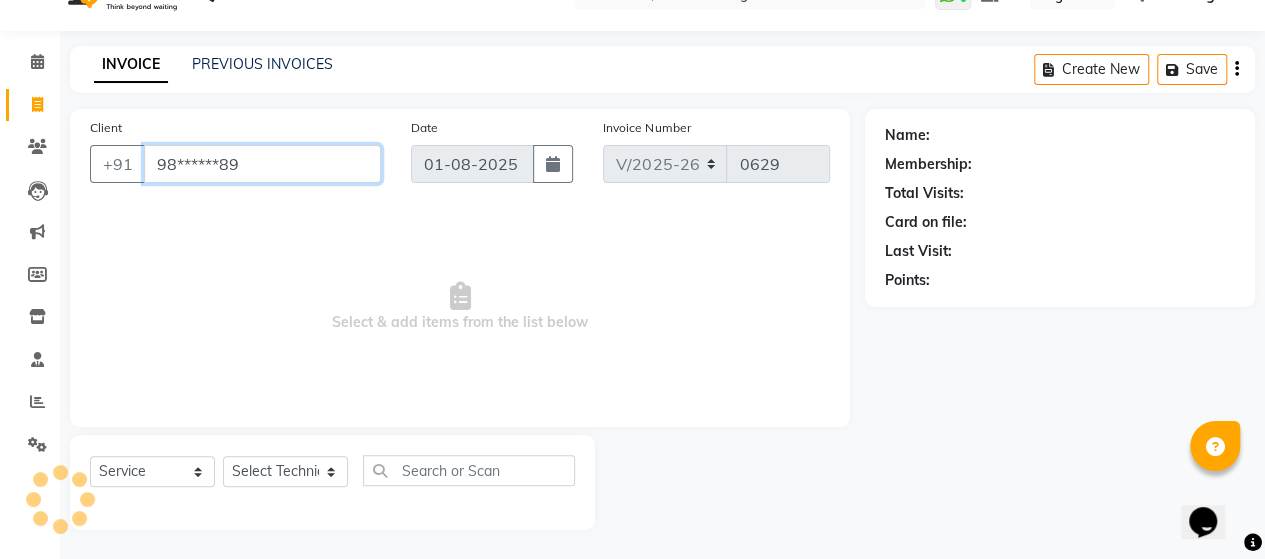 type on "98******89" 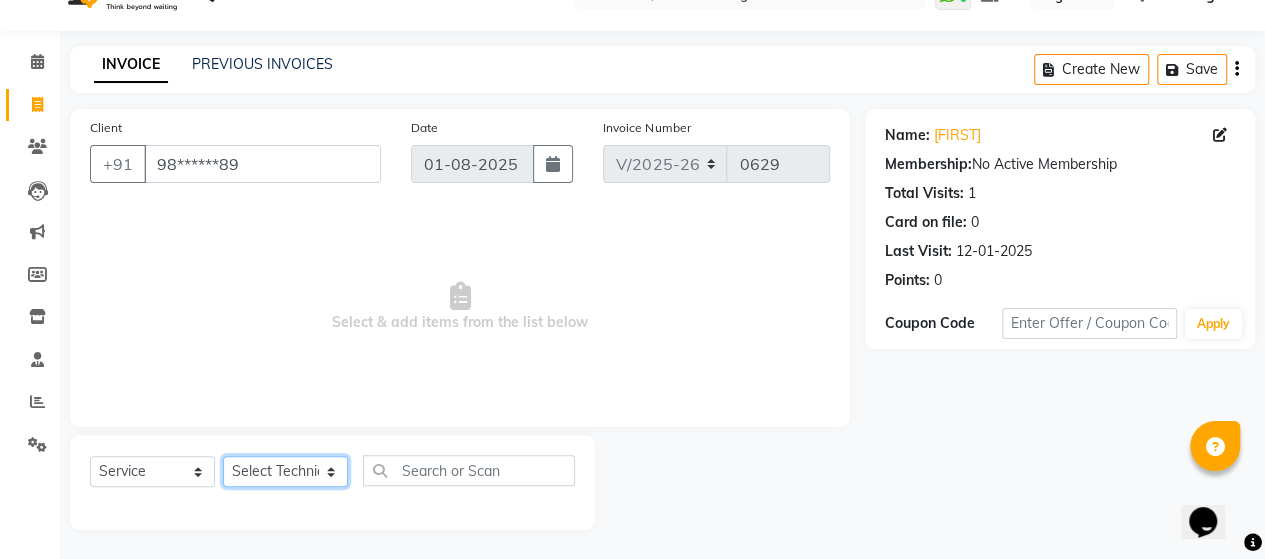 click on "Select Technician [FIRST] Manager [FIRST] [FIRST] Sky [FIRST]" 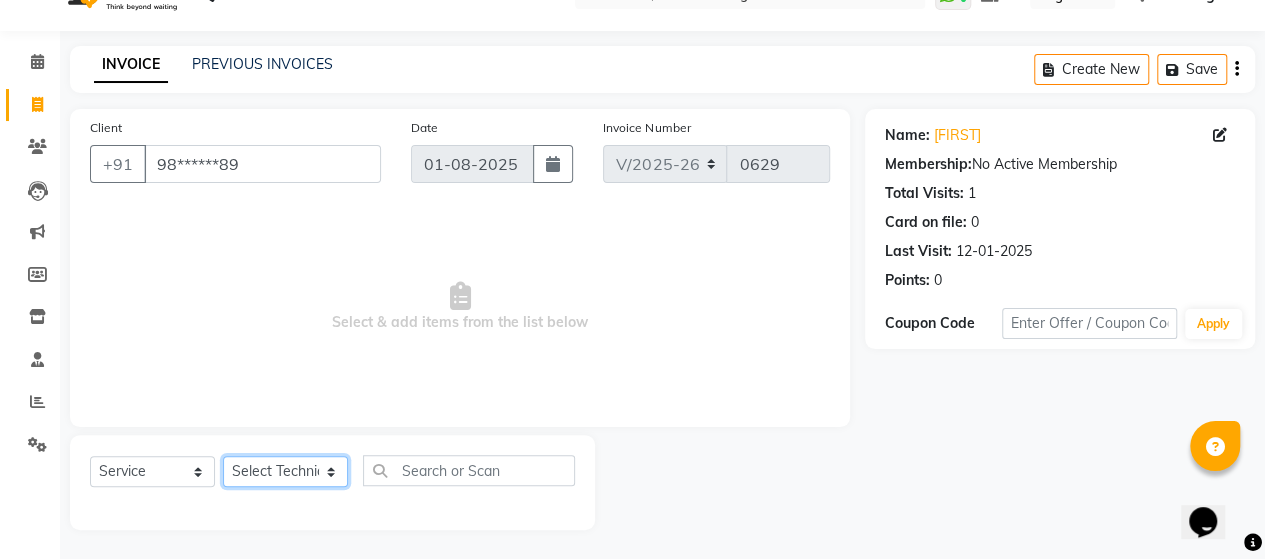 select on "40727" 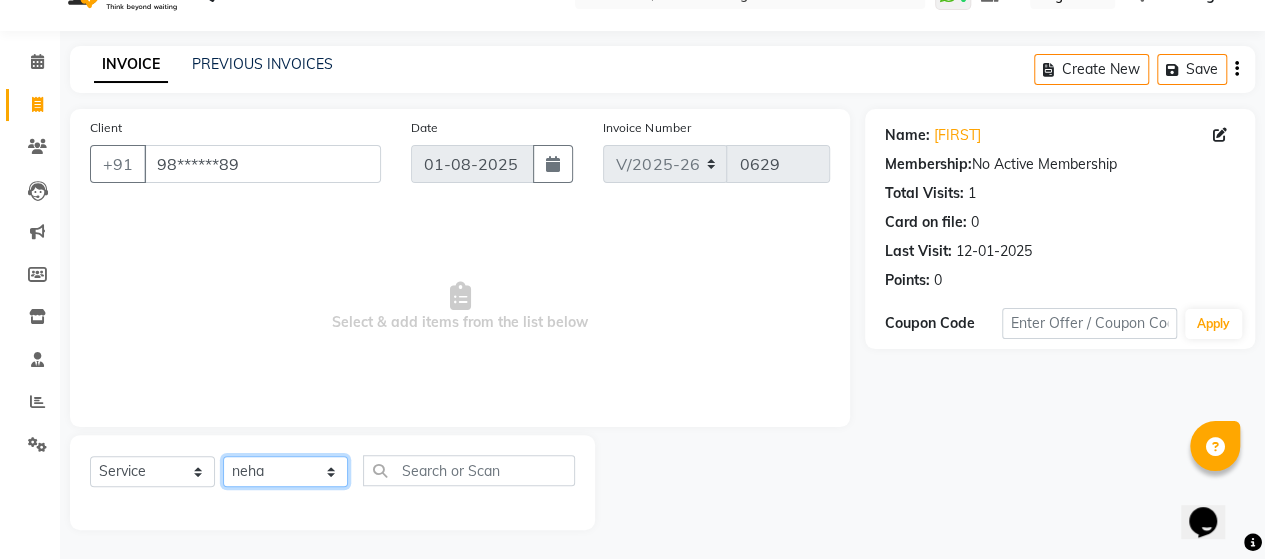 click on "Select Technician [FIRST] Manager [FIRST] [FIRST] Sky [FIRST]" 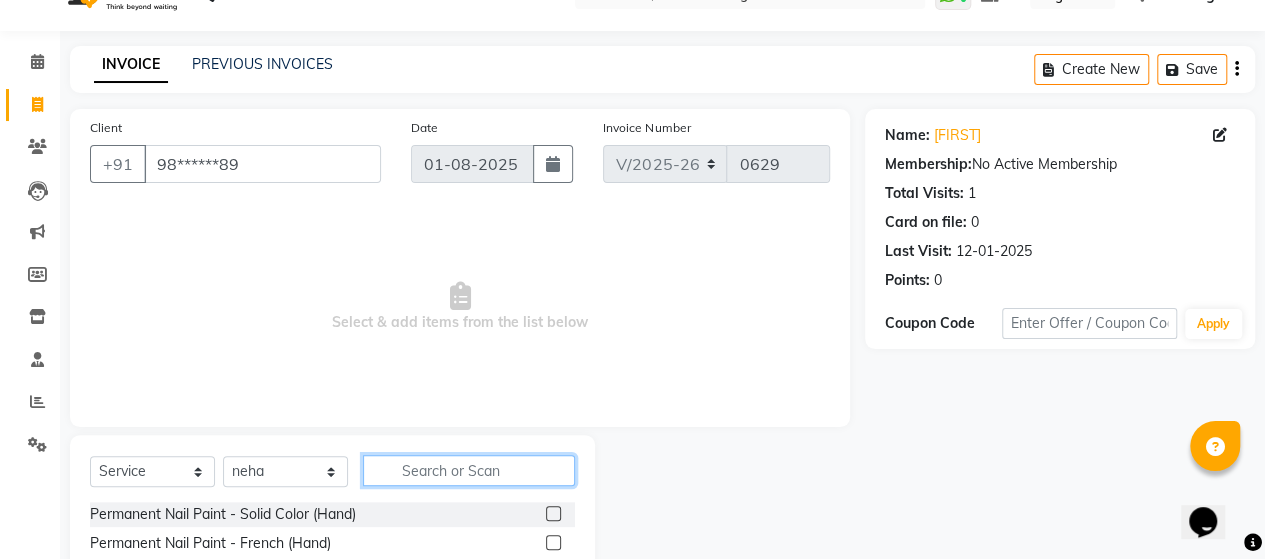click 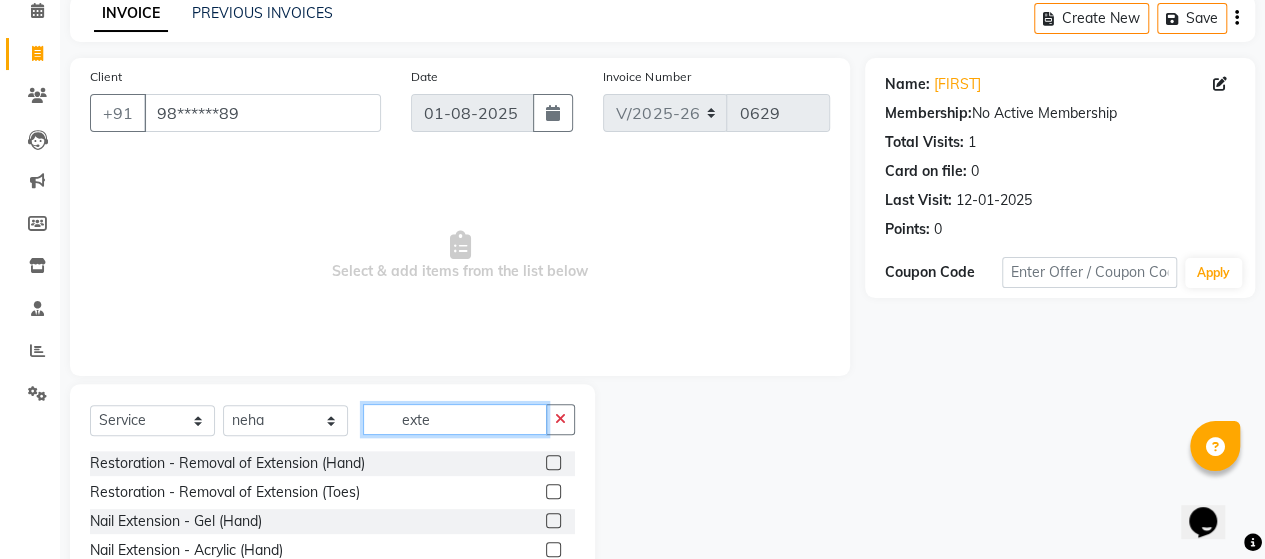 scroll, scrollTop: 101, scrollLeft: 0, axis: vertical 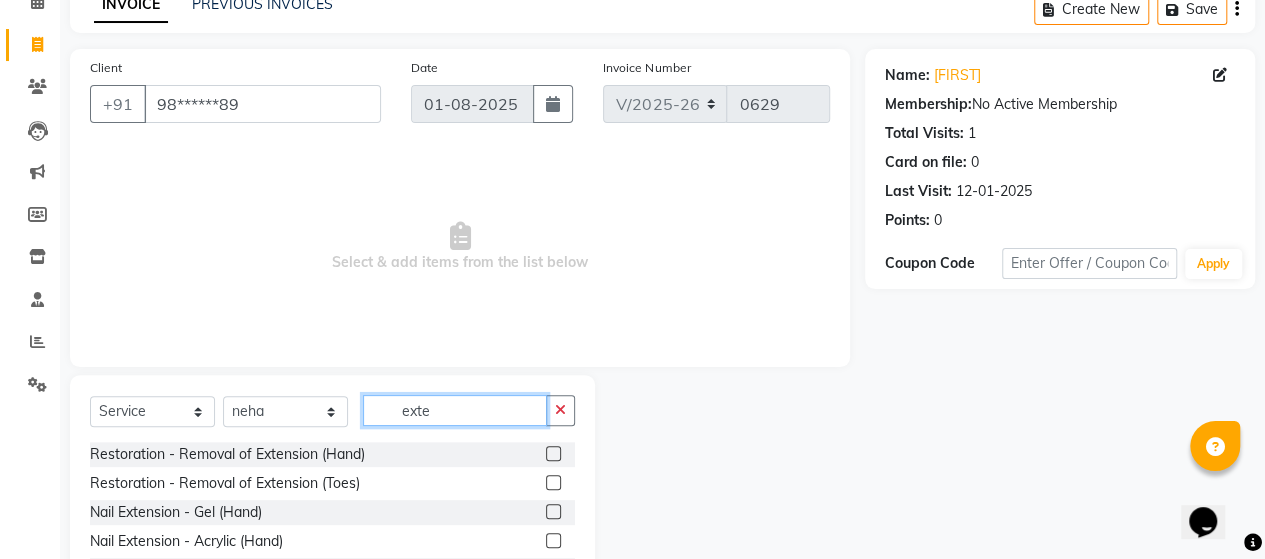 type on "exte" 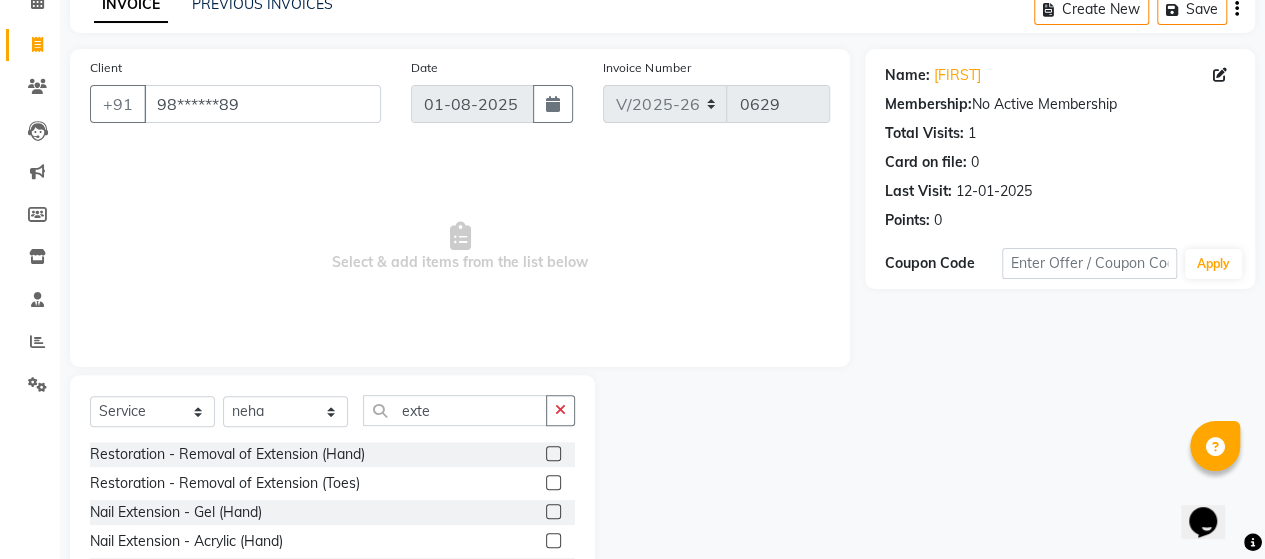 click 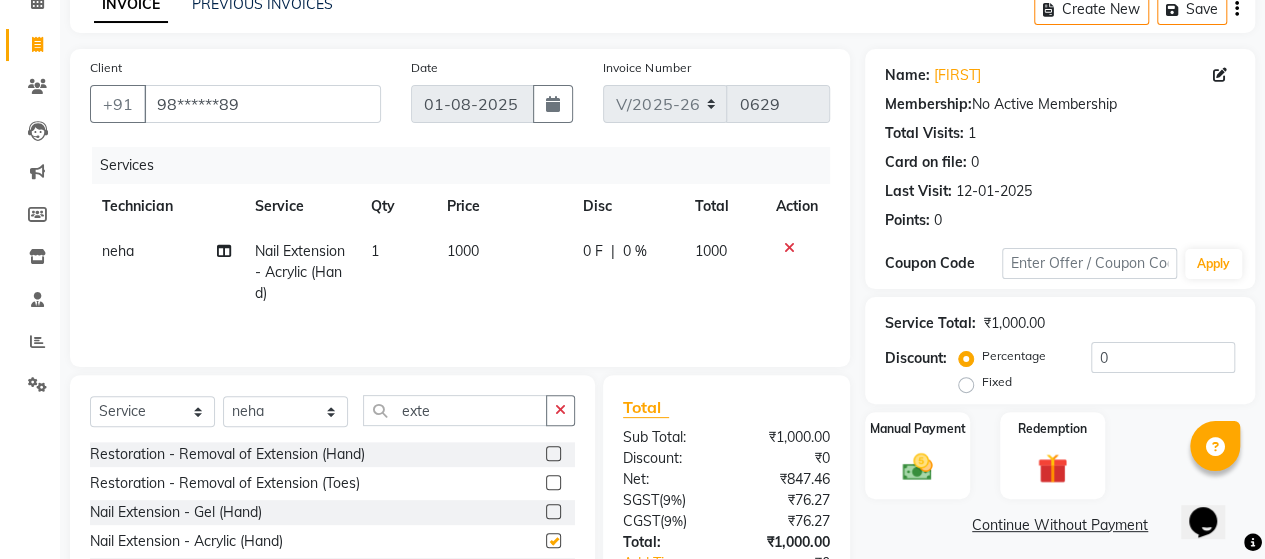 checkbox on "false" 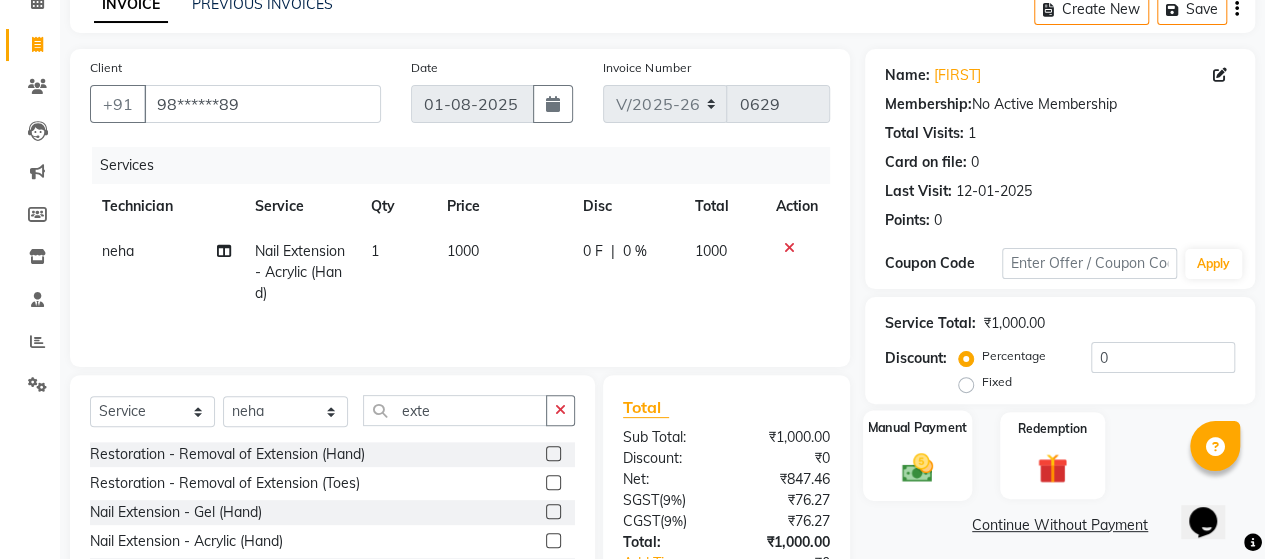 drag, startPoint x: 947, startPoint y: 467, endPoint x: 954, endPoint y: 451, distance: 17.464249 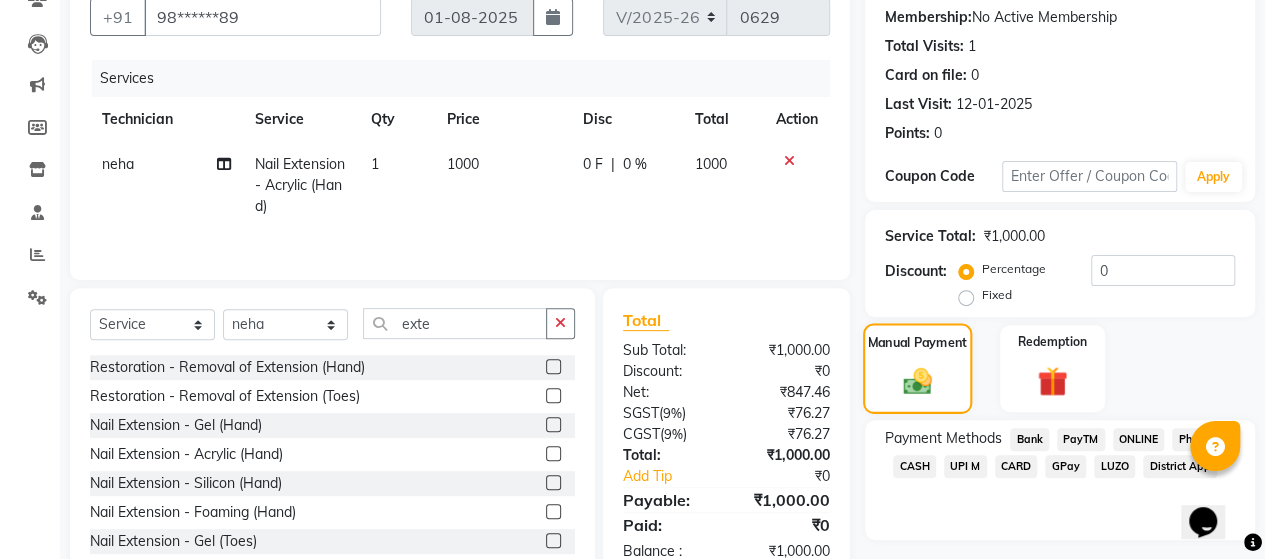 scroll, scrollTop: 202, scrollLeft: 0, axis: vertical 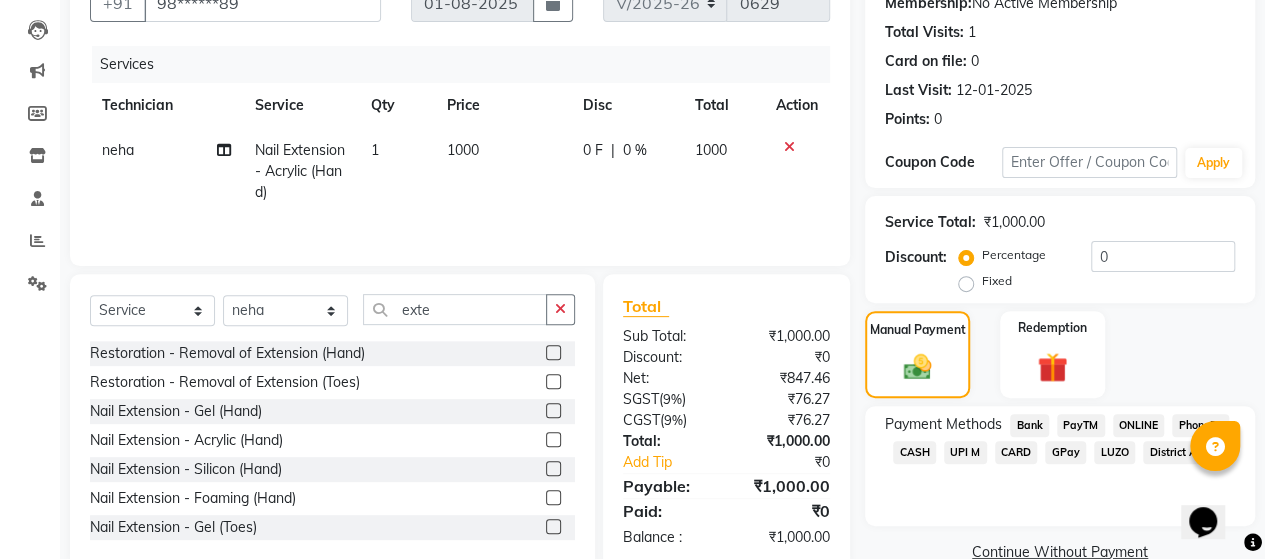 click on "CASH" 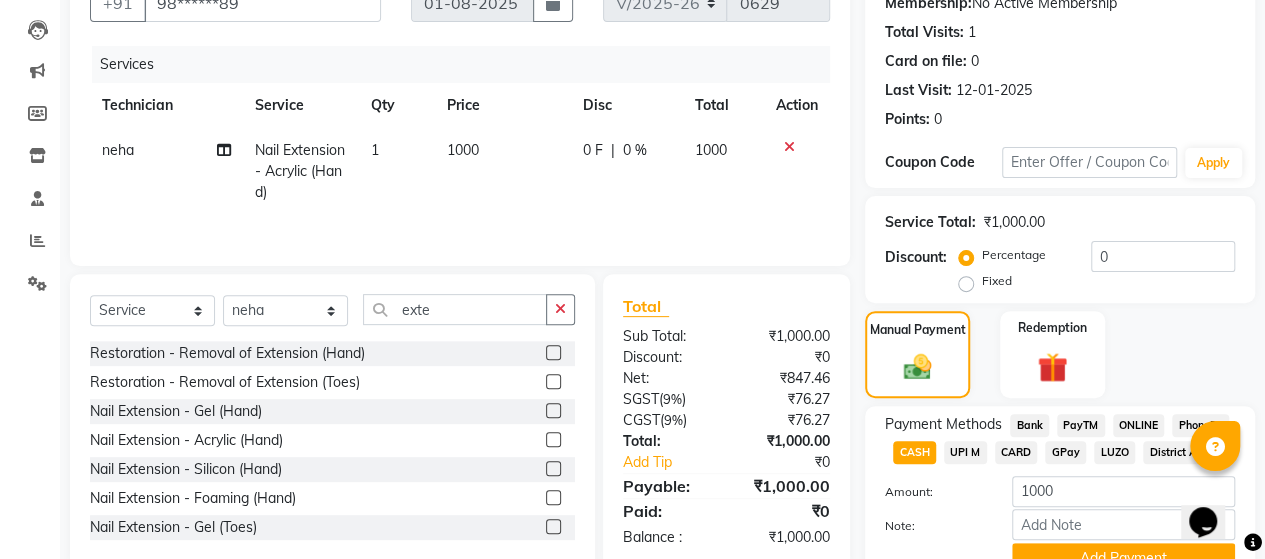 scroll, scrollTop: 277, scrollLeft: 0, axis: vertical 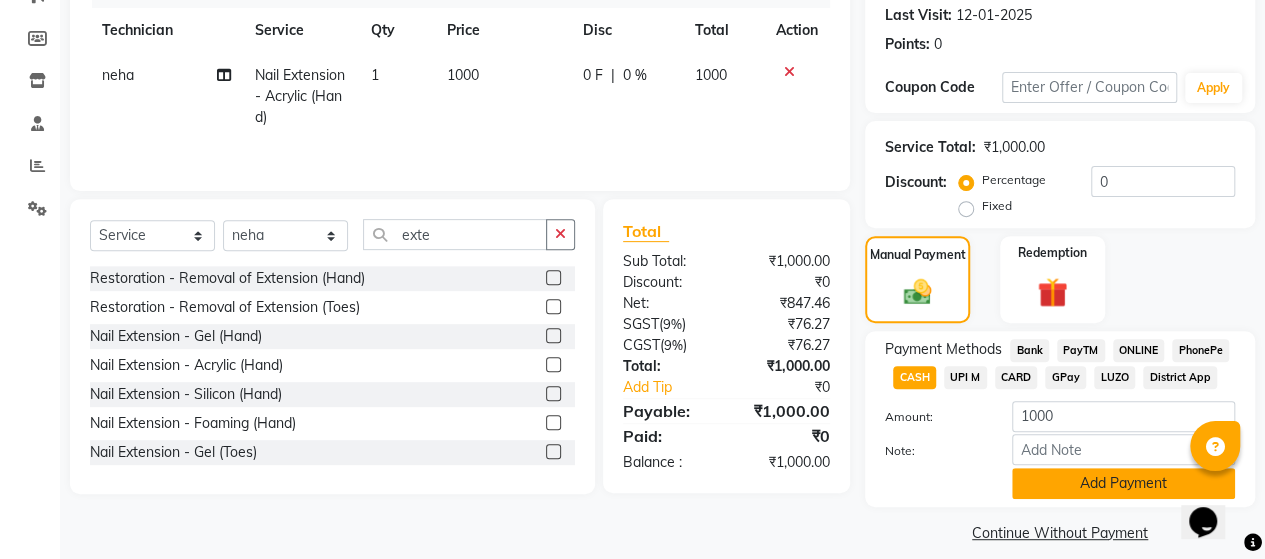 click on "Add Payment" 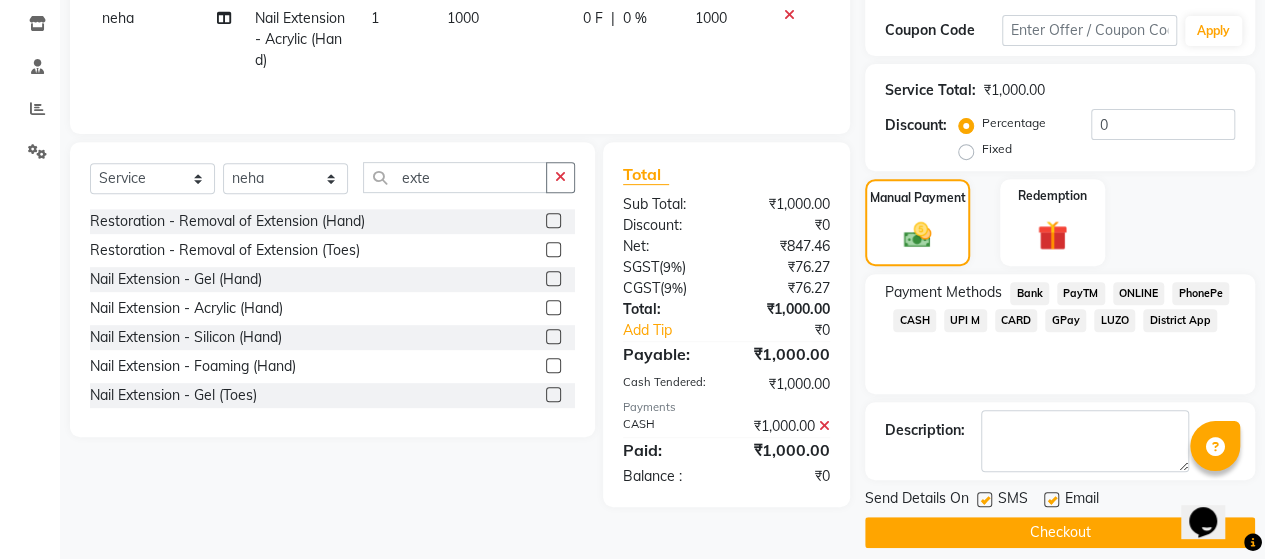 scroll, scrollTop: 334, scrollLeft: 0, axis: vertical 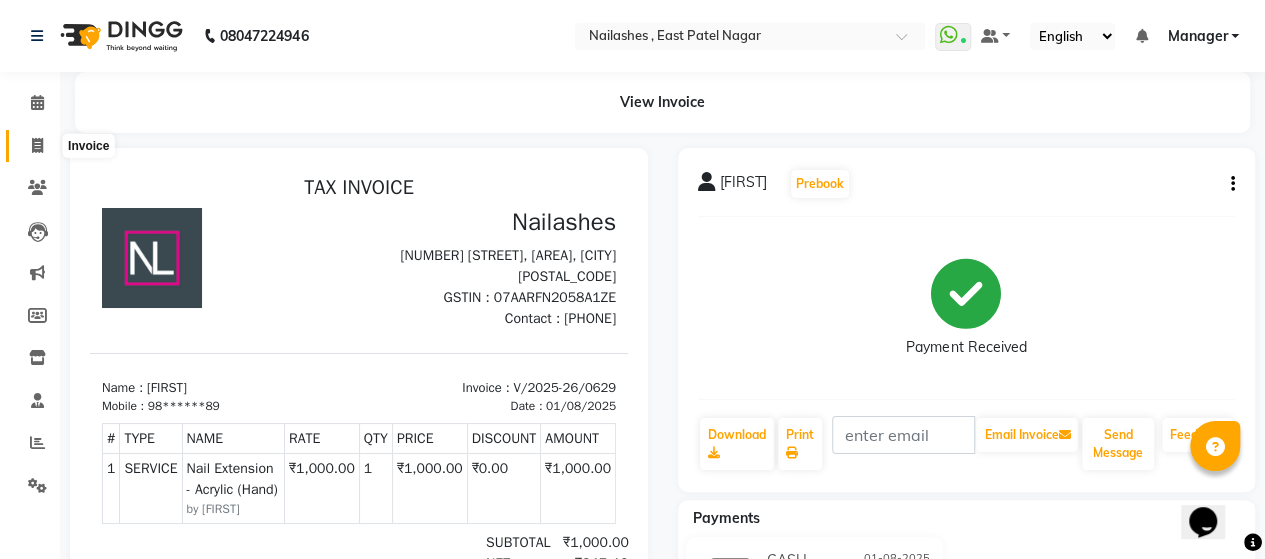 click 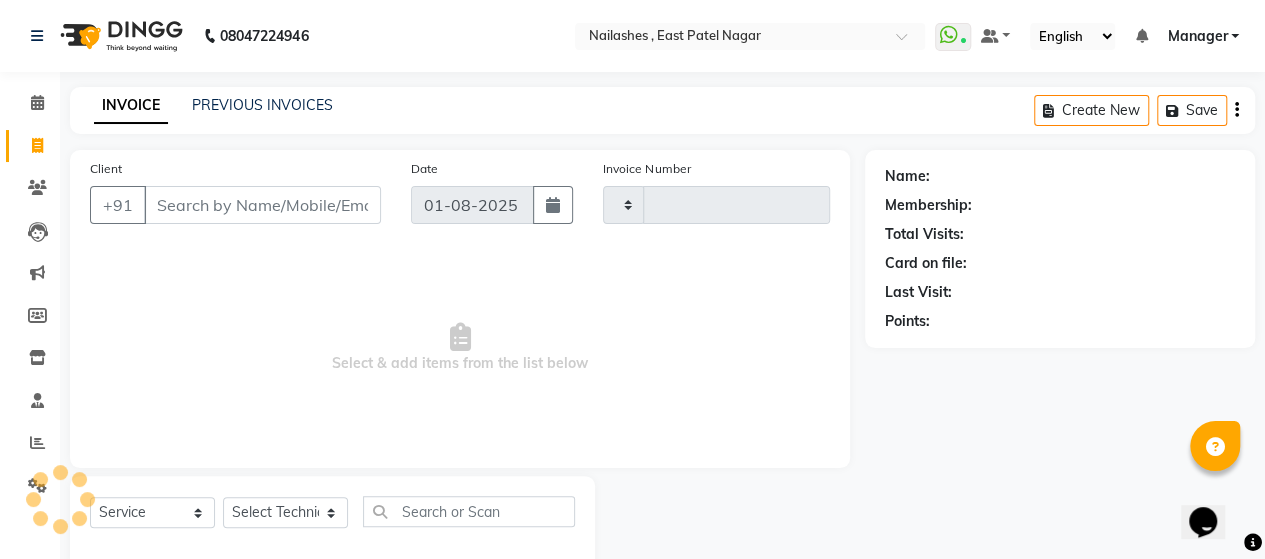 scroll, scrollTop: 41, scrollLeft: 0, axis: vertical 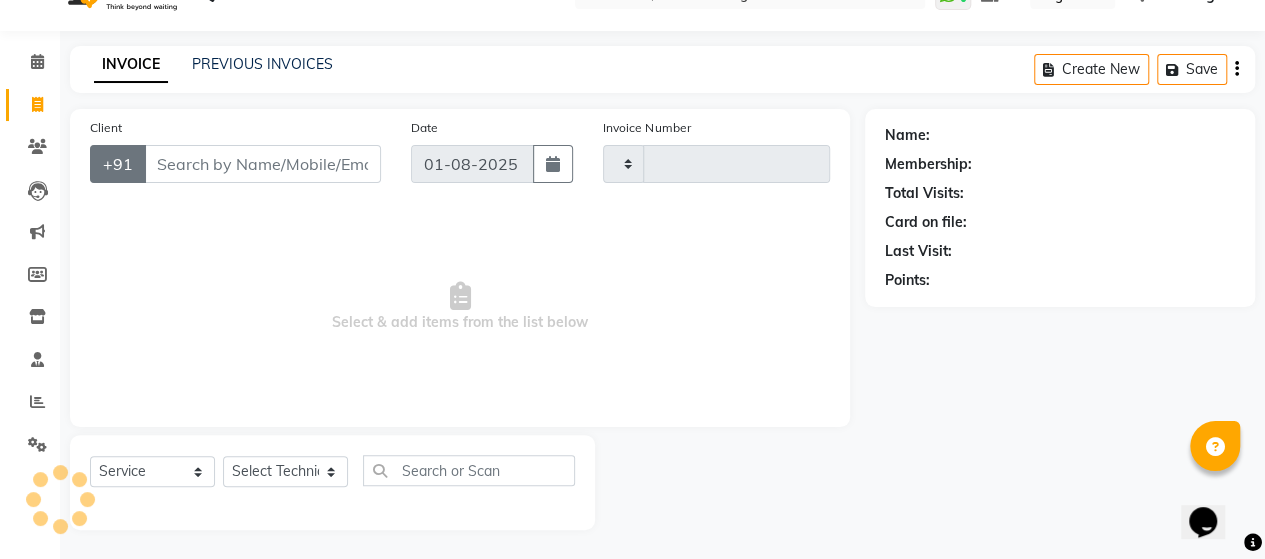 type on "0630" 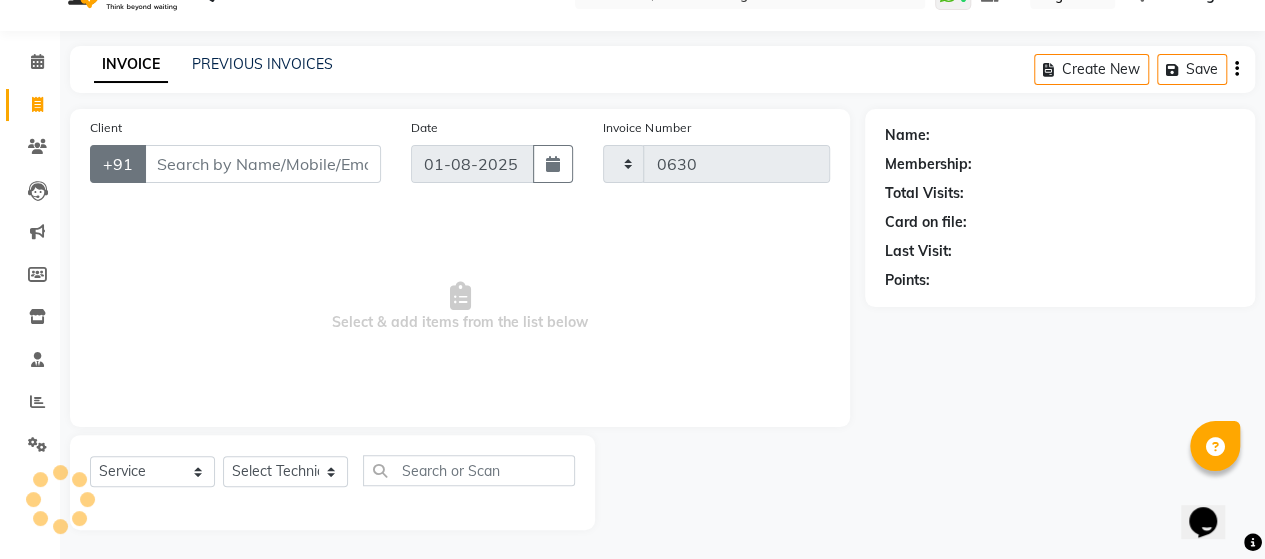select on "3836" 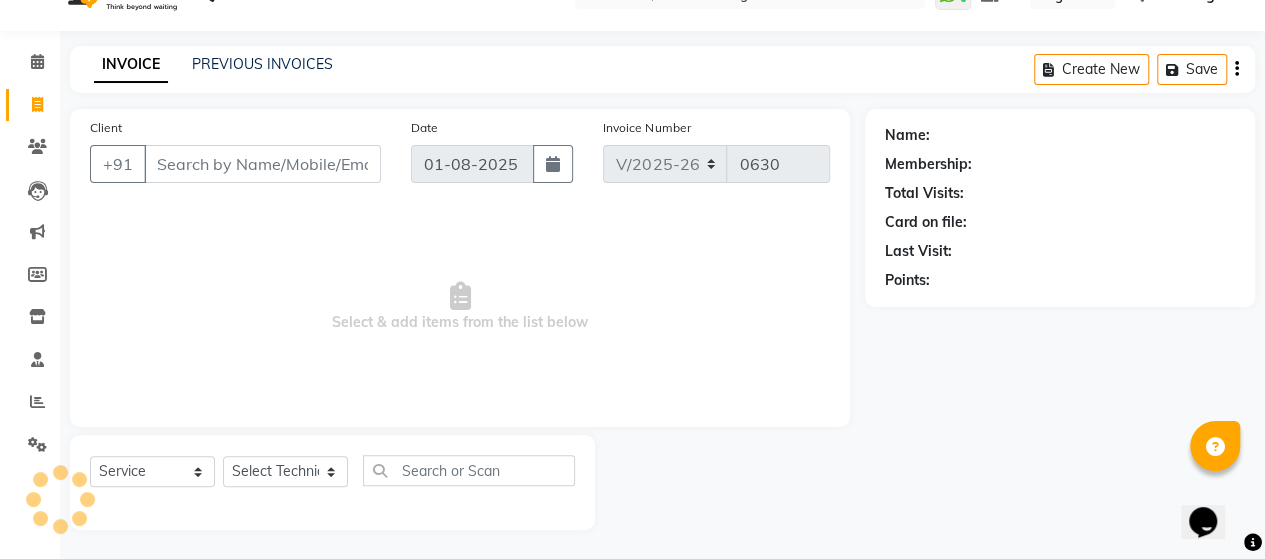 click on "Client" at bounding box center [262, 164] 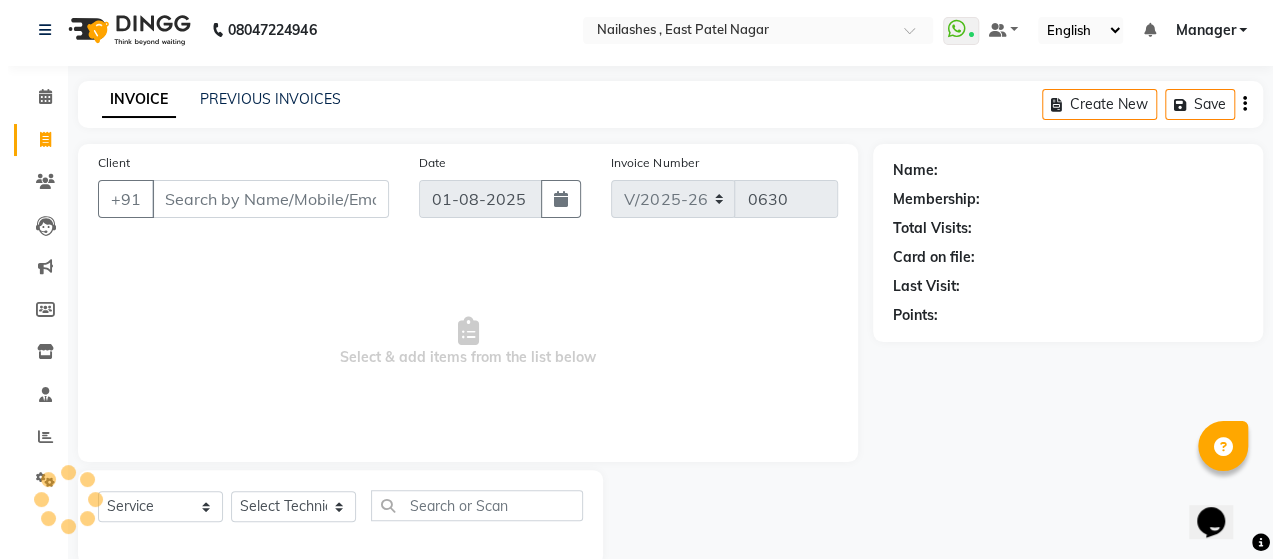 scroll, scrollTop: 4, scrollLeft: 0, axis: vertical 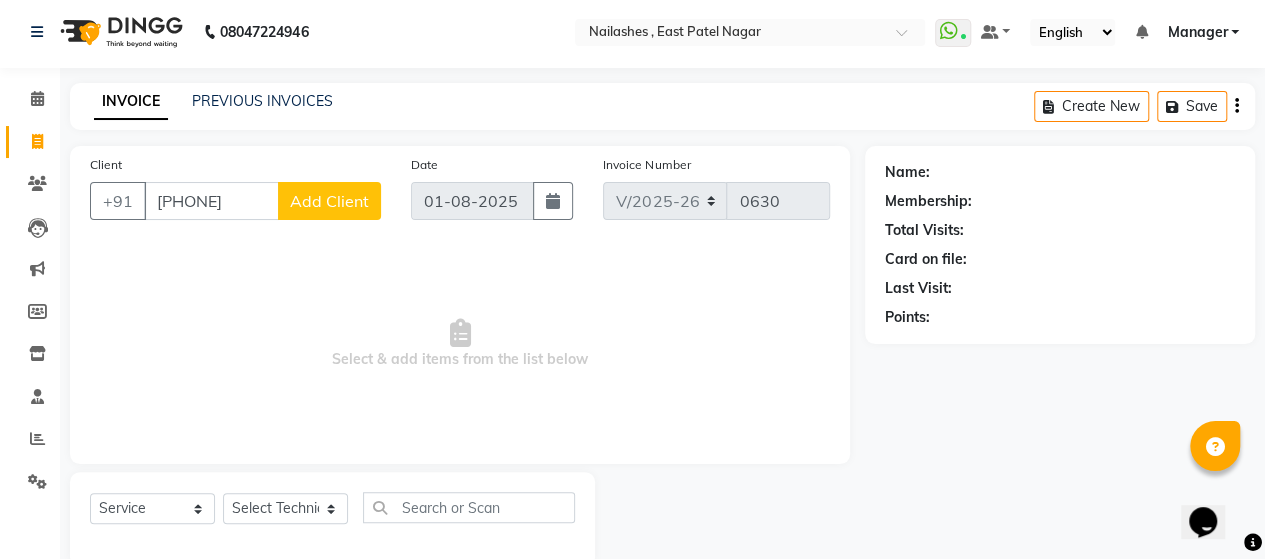 type on "[PHONE]" 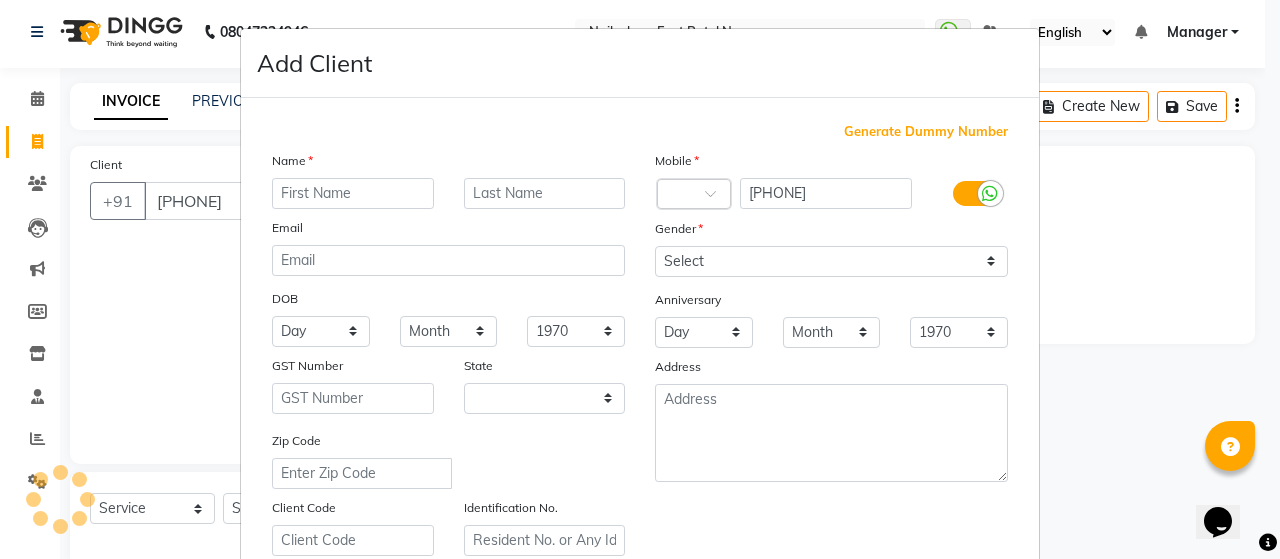 select on "21" 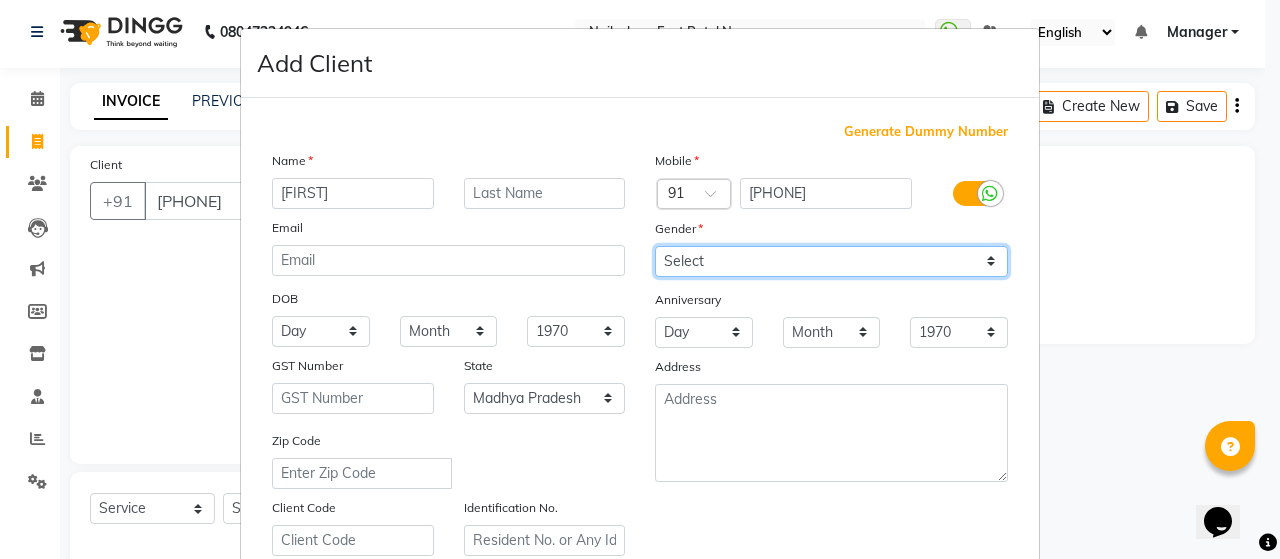 click on "Select Male Female Other Prefer Not To Say" at bounding box center (831, 261) 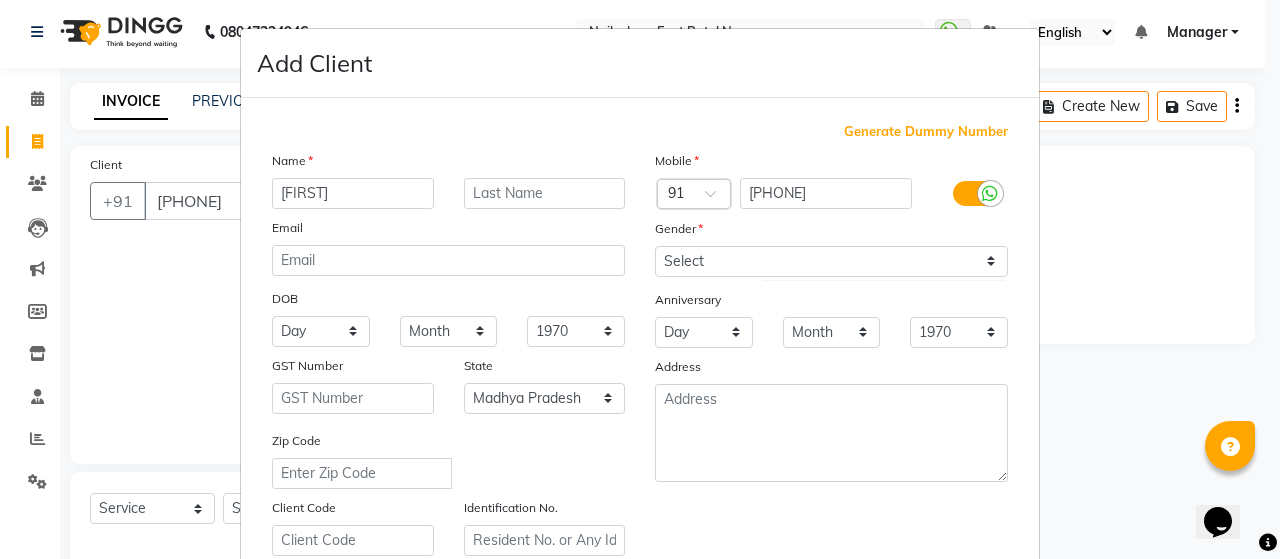 drag, startPoint x: 316, startPoint y: 162, endPoint x: 340, endPoint y: 159, distance: 24.186773 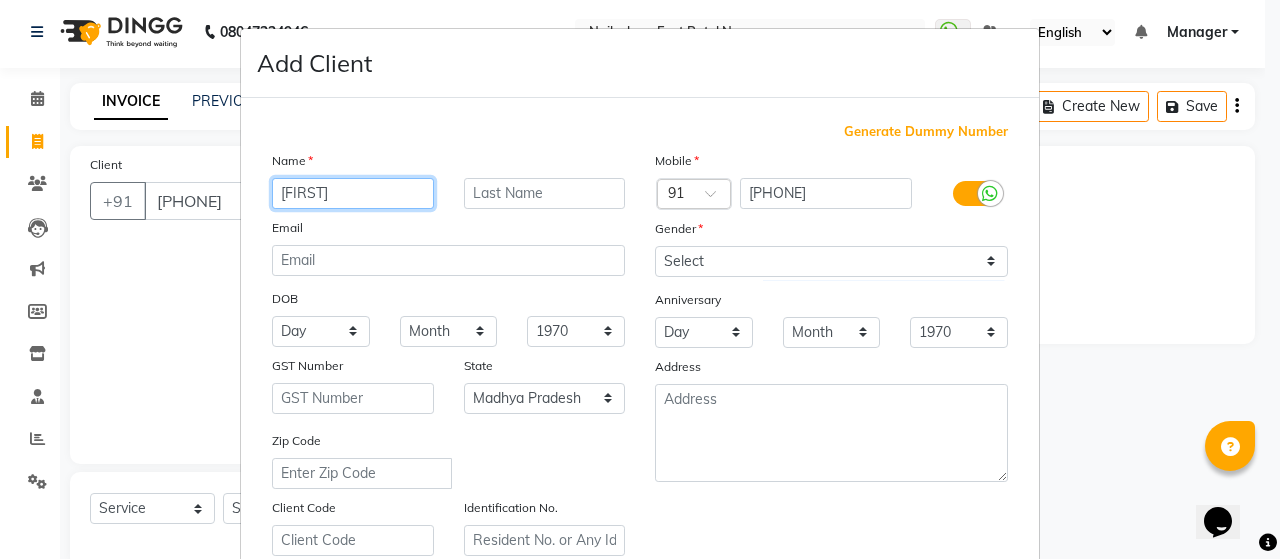 click on "[FIRST]" at bounding box center (353, 193) 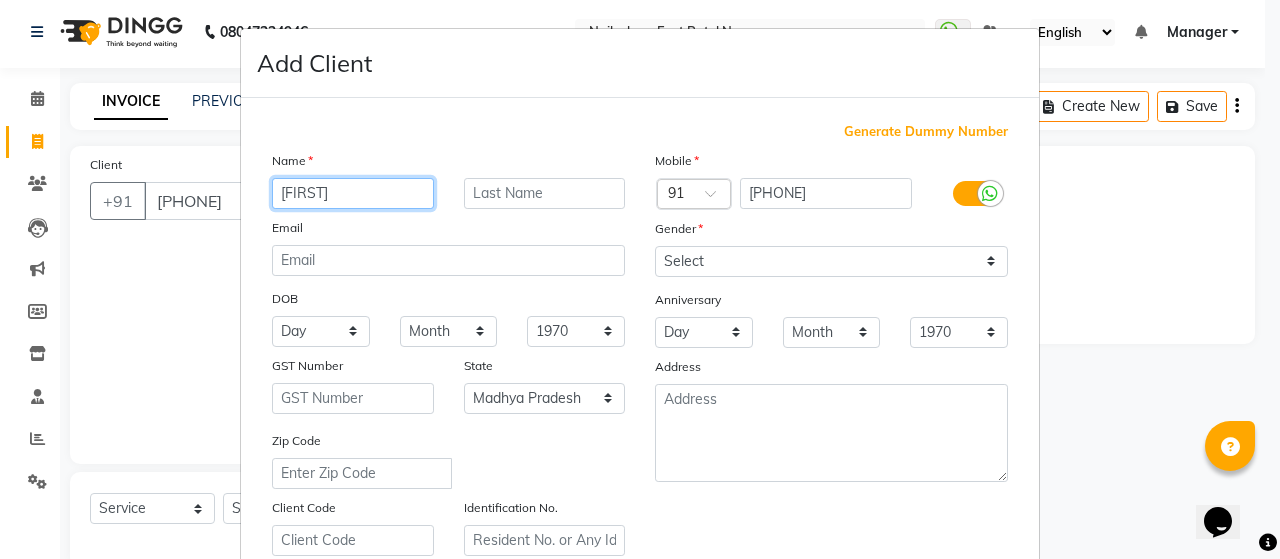 type on "[FIRST]" 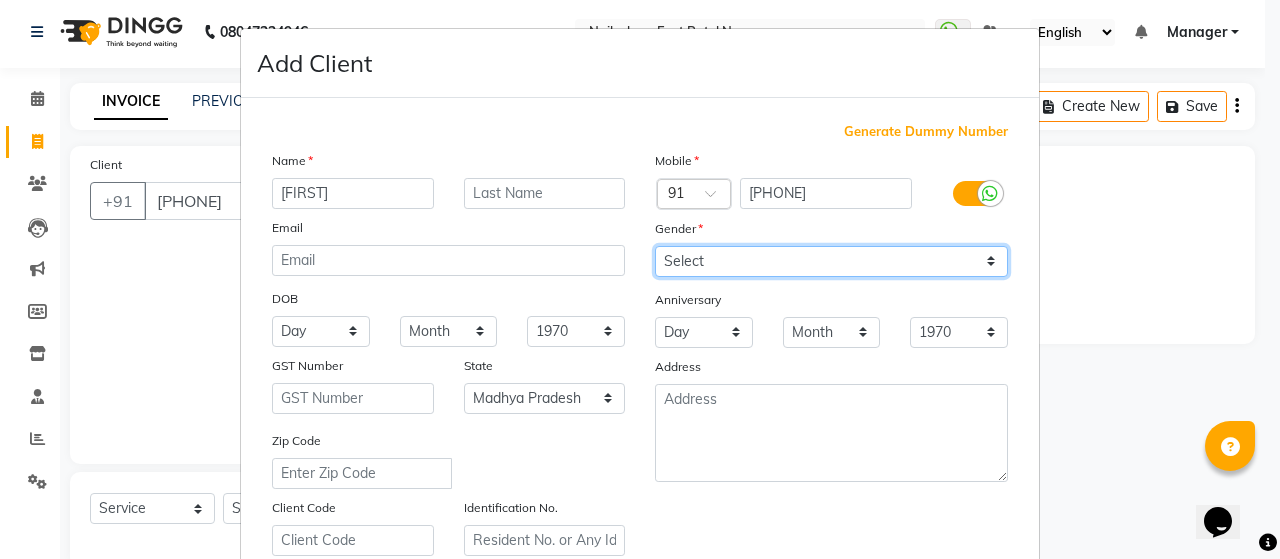 click on "Select Male Female Other Prefer Not To Say" at bounding box center [831, 261] 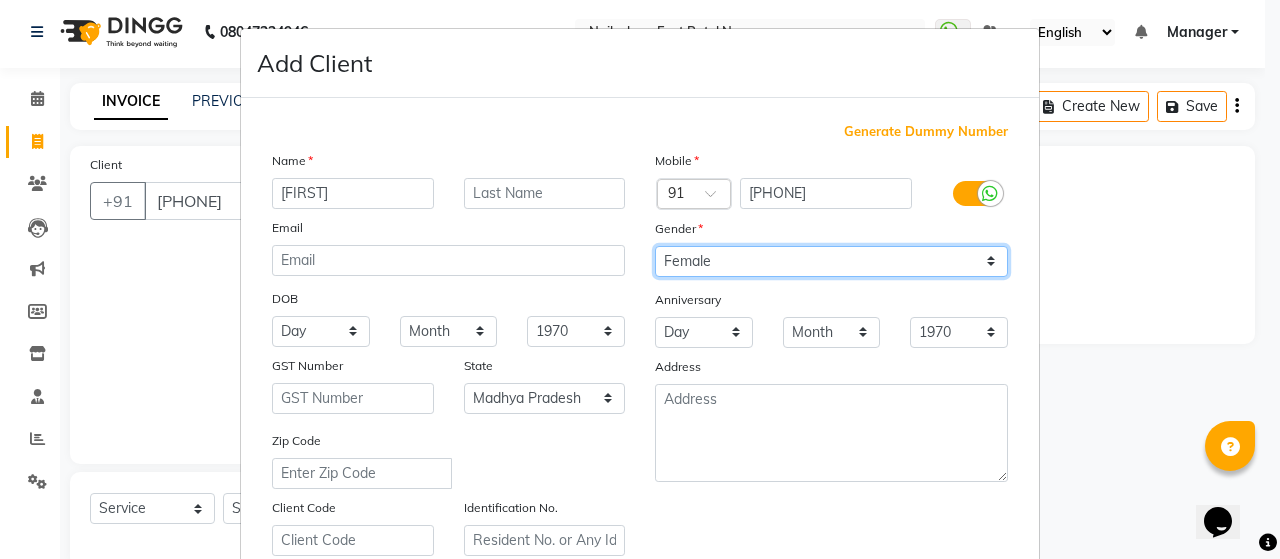 click on "Select Male Female Other Prefer Not To Say" at bounding box center (831, 261) 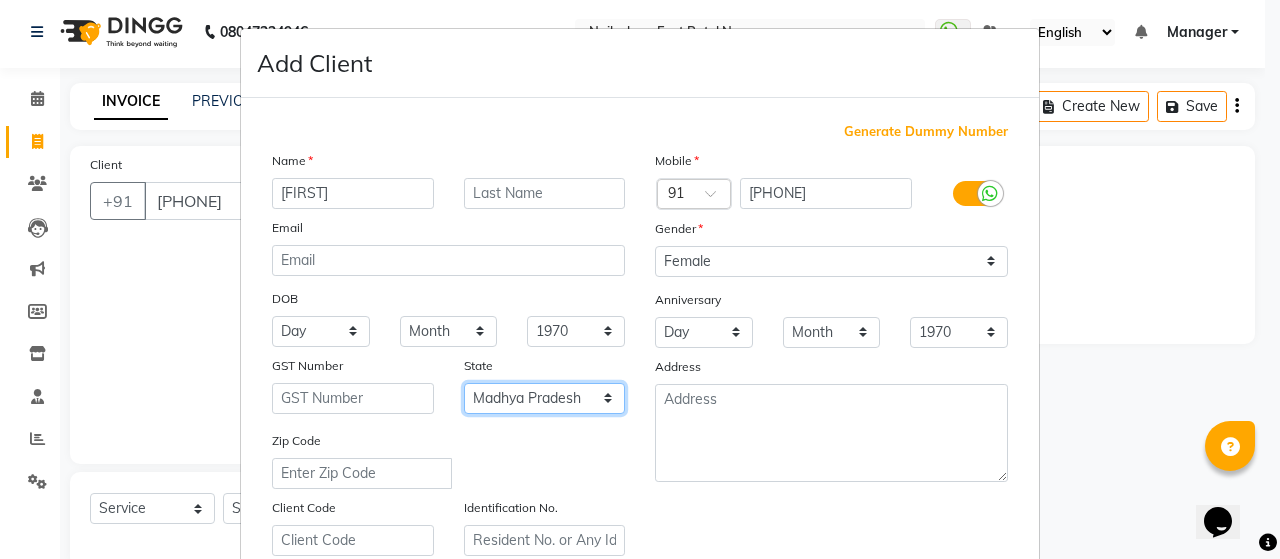 click on "Select Andaman and Nicobar Islands Andhra Pradesh Arunachal Pradesh Assam Bihar Chandigarh Chhattisgarh Dadra and Nagar Haveli Daman and Diu Delhi Goa Gujarat Haryana Himachal Pradesh Jammu and Kashmir Jharkhand Karnataka Kerala Lakshadweep Madhya Pradesh Maharashtra Manipur Meghalaya Mizoram Nagaland Odisha Pondicherry Punjab Rajasthan Sikkim Tamil Nadu Telangana Tripura Uttar Pradesh Uttarakhand West Bengal Ladakh Other Territory Centre Jurisdiction" at bounding box center (545, 398) 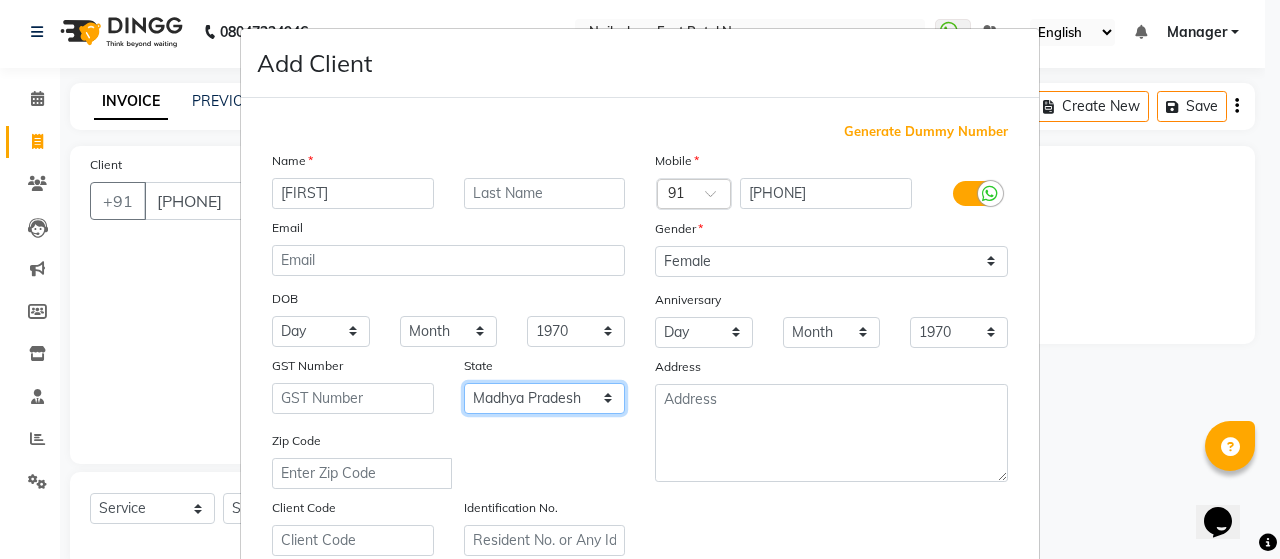 select on "10" 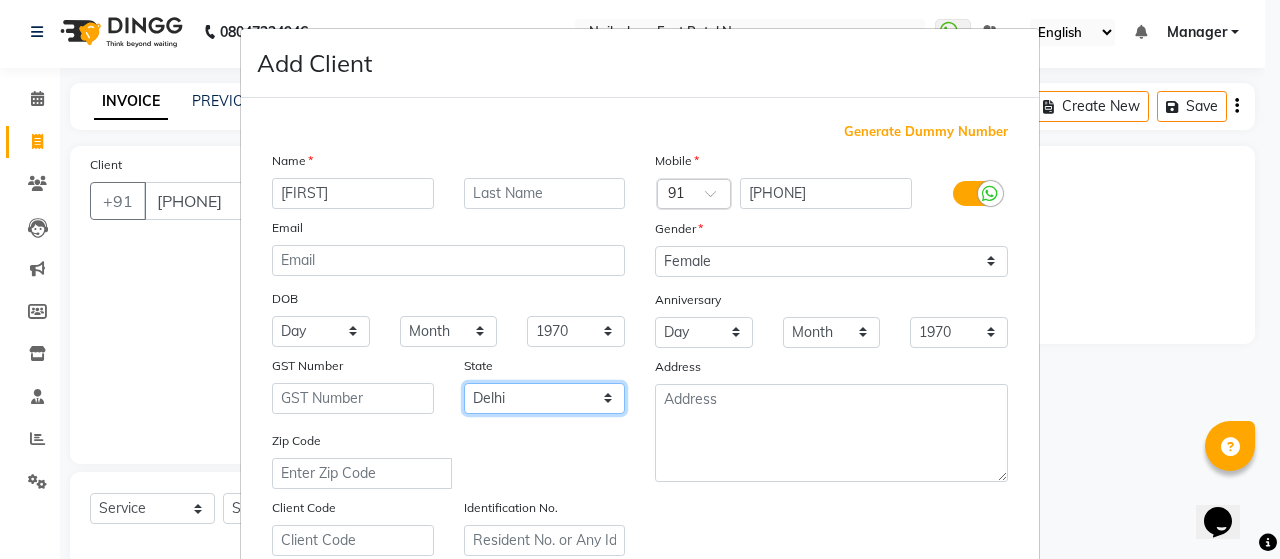 click on "Select Andaman and Nicobar Islands Andhra Pradesh Arunachal Pradesh Assam Bihar Chandigarh Chhattisgarh Dadra and Nagar Haveli Daman and Diu Delhi Goa Gujarat Haryana Himachal Pradesh Jammu and Kashmir Jharkhand Karnataka Kerala Lakshadweep Madhya Pradesh Maharashtra Manipur Meghalaya Mizoram Nagaland Odisha Pondicherry Punjab Rajasthan Sikkim Tamil Nadu Telangana Tripura Uttar Pradesh Uttarakhand West Bengal Ladakh Other Territory Centre Jurisdiction" at bounding box center [545, 398] 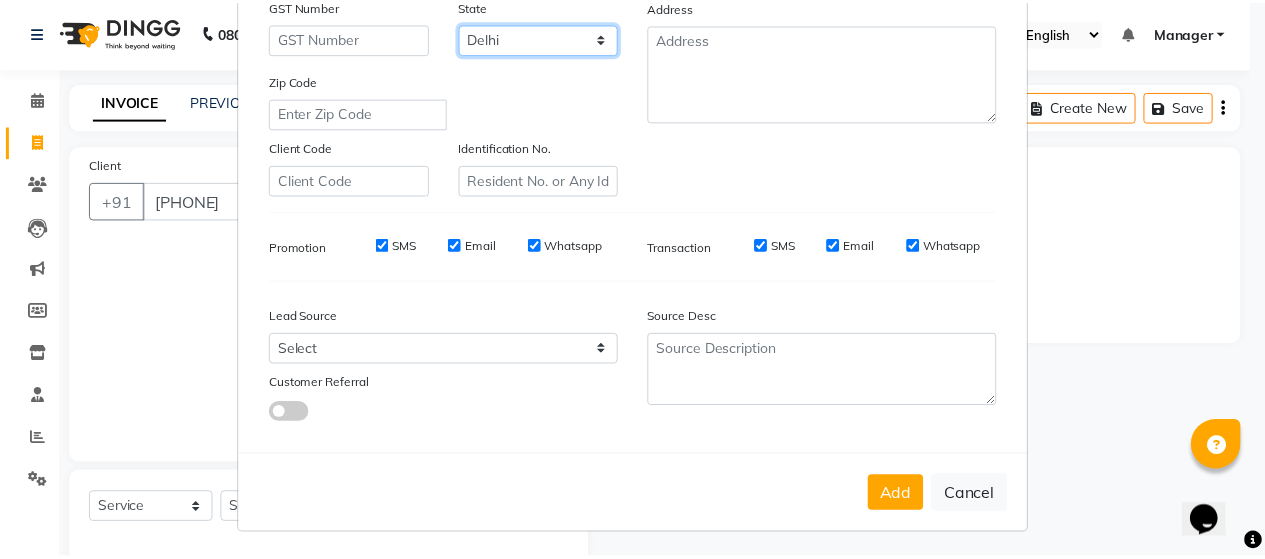 scroll, scrollTop: 360, scrollLeft: 0, axis: vertical 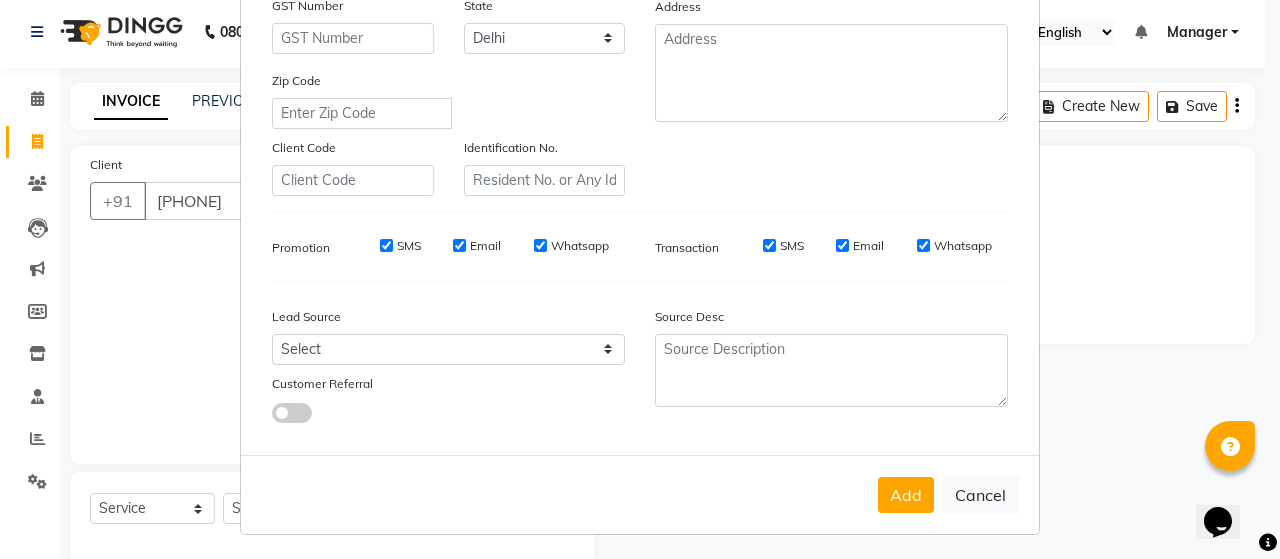drag, startPoint x: 912, startPoint y: 505, endPoint x: 902, endPoint y: 495, distance: 14.142136 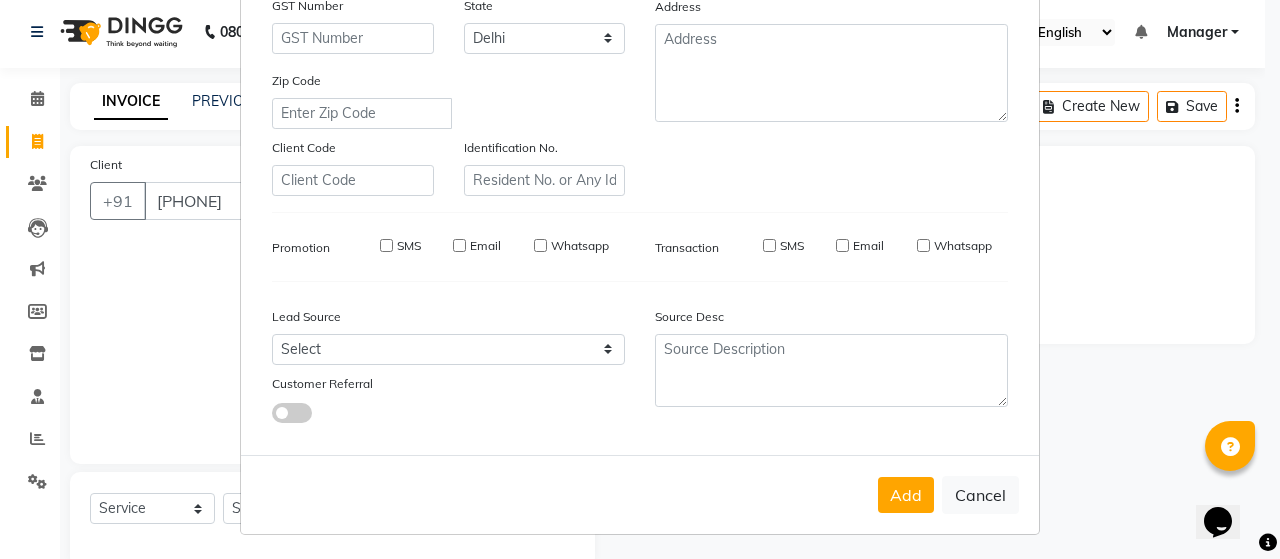 type on "70******66" 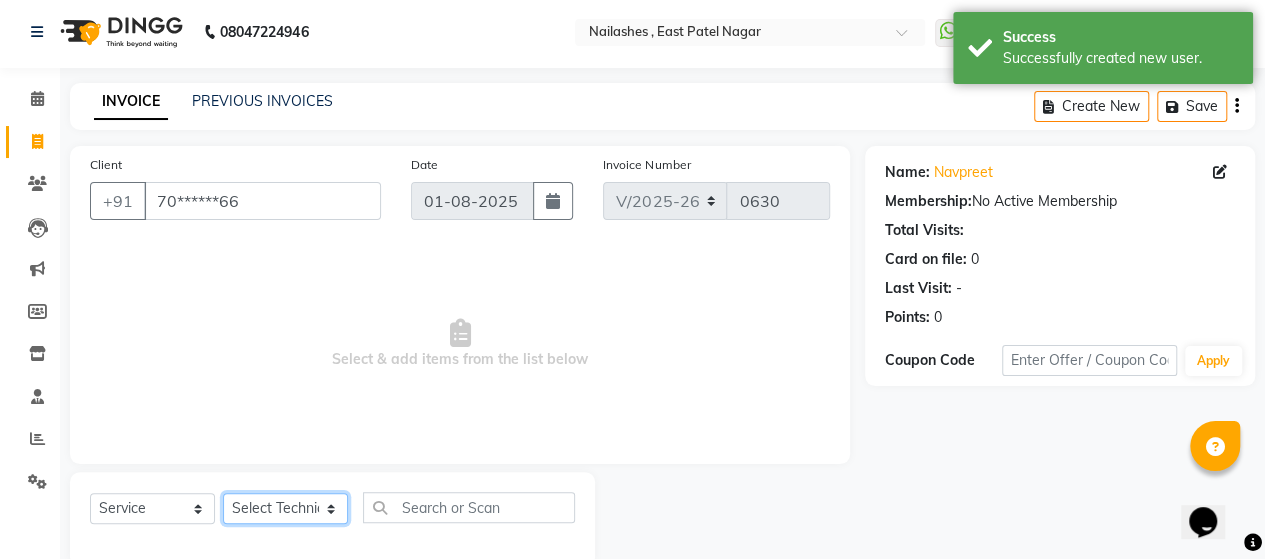 click on "Select Technician [FIRST] Manager [FIRST] [FIRST] Sky [FIRST]" 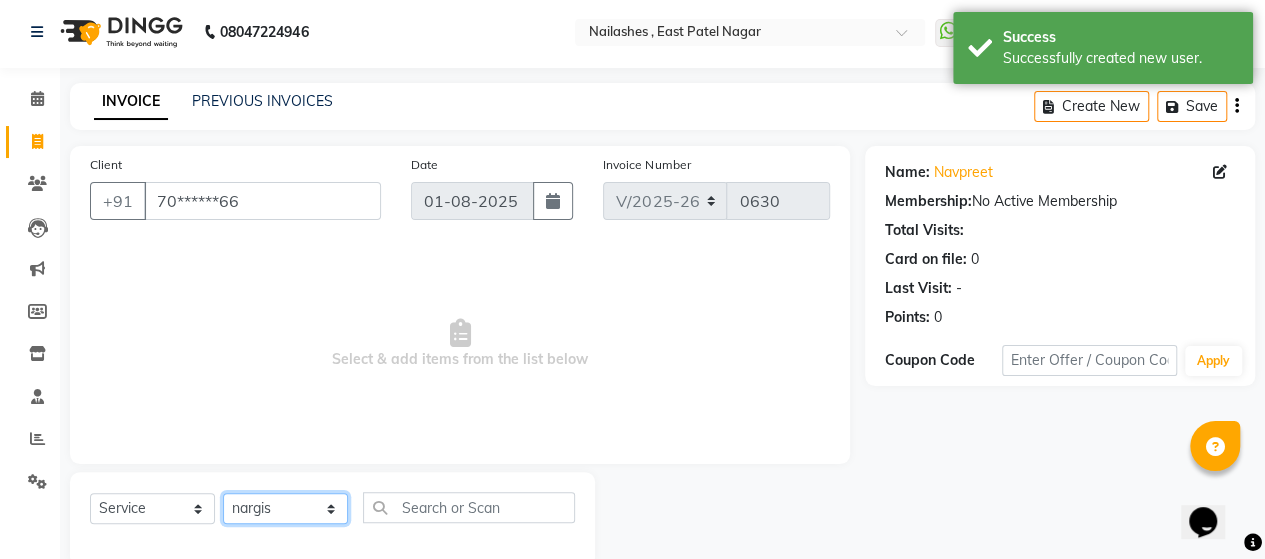 click on "Select Technician [FIRST] Manager [FIRST] [FIRST] Sky [FIRST]" 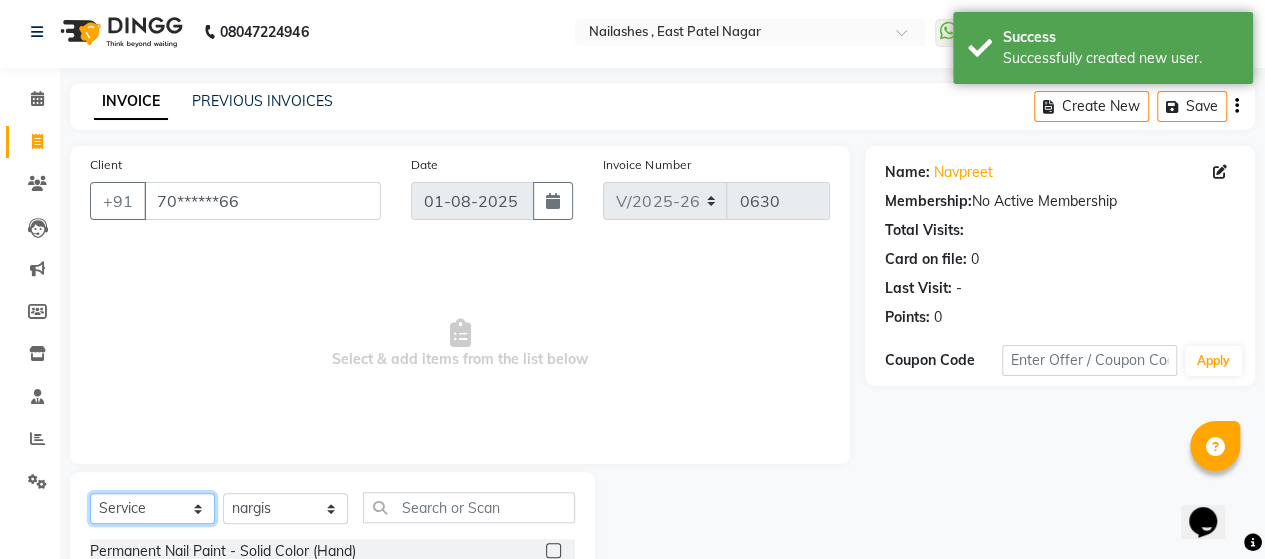 click on "Select  Service  Product  Membership  Package Voucher Prepaid Gift Card" 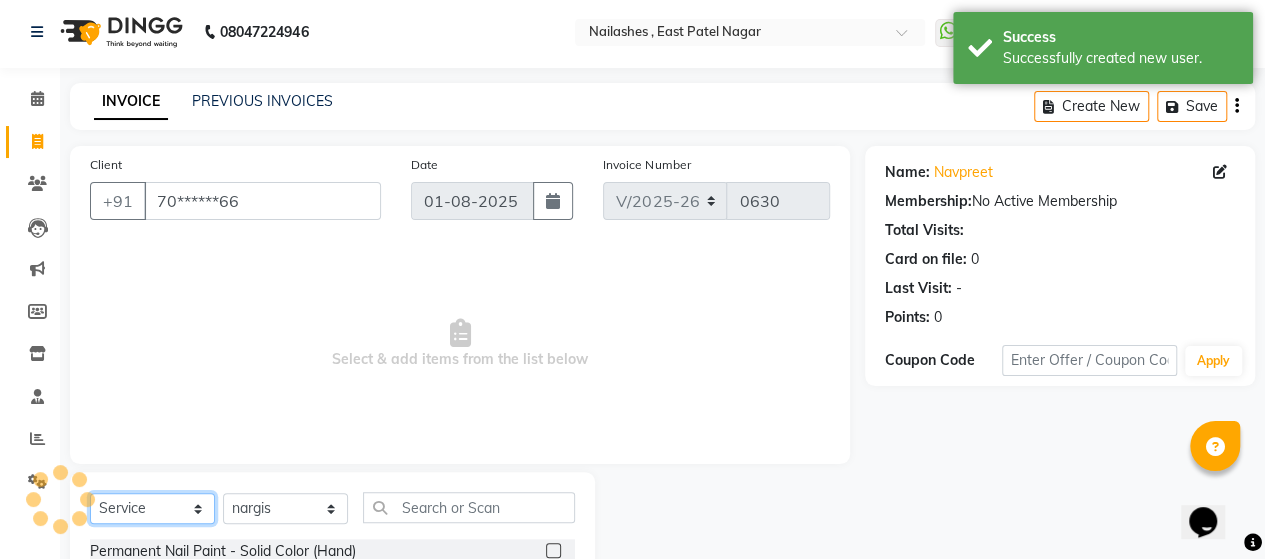 select on "P" 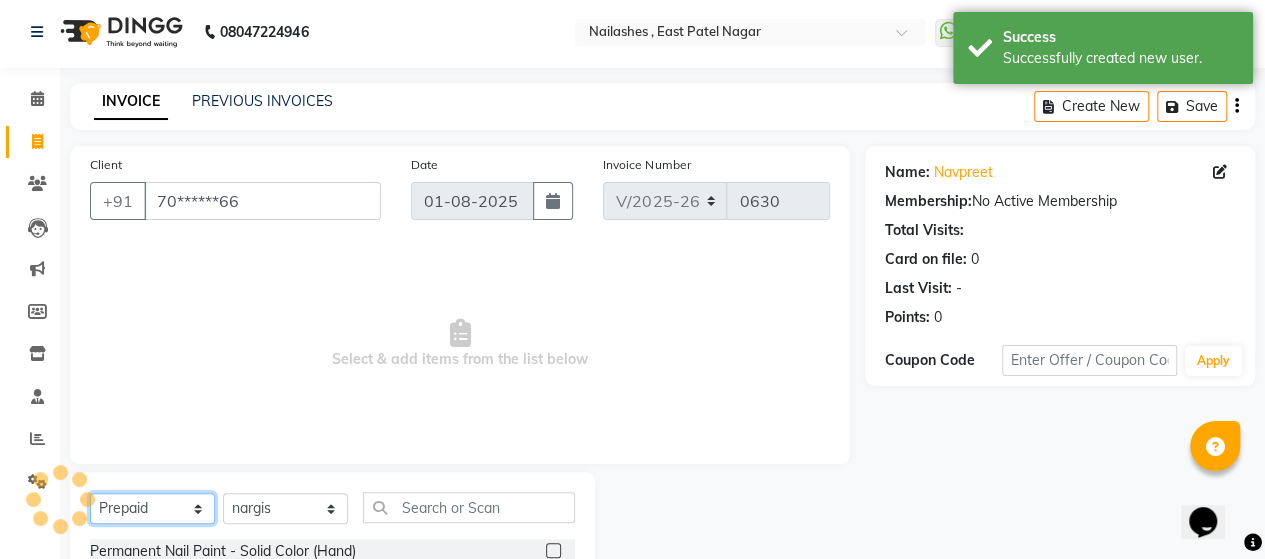 click on "Select  Service  Product  Membership  Package Voucher Prepaid Gift Card" 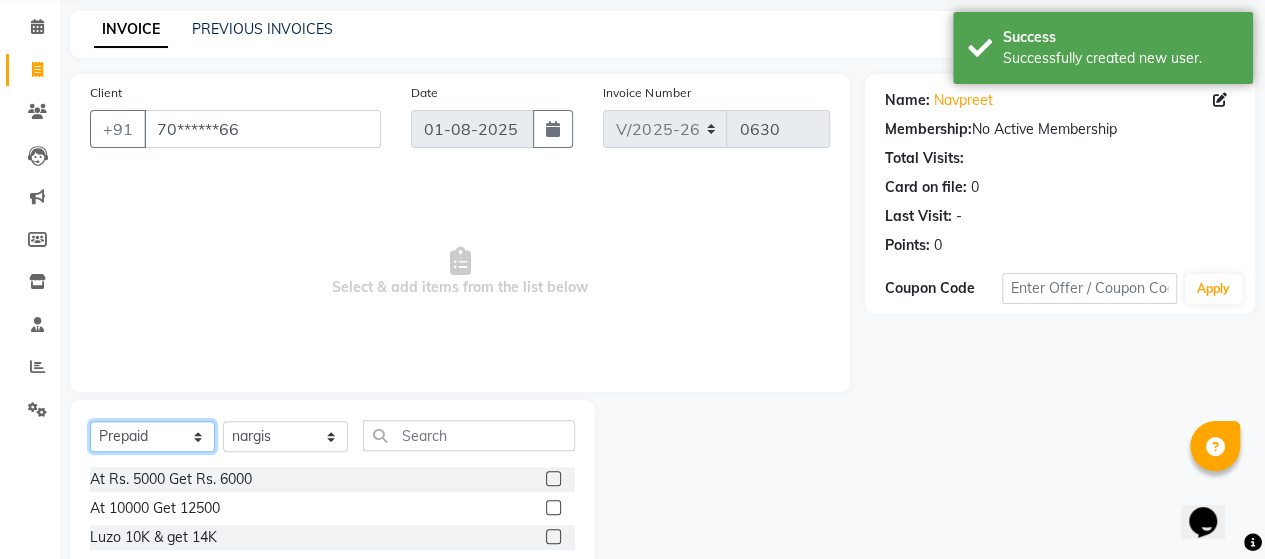 scroll, scrollTop: 78, scrollLeft: 0, axis: vertical 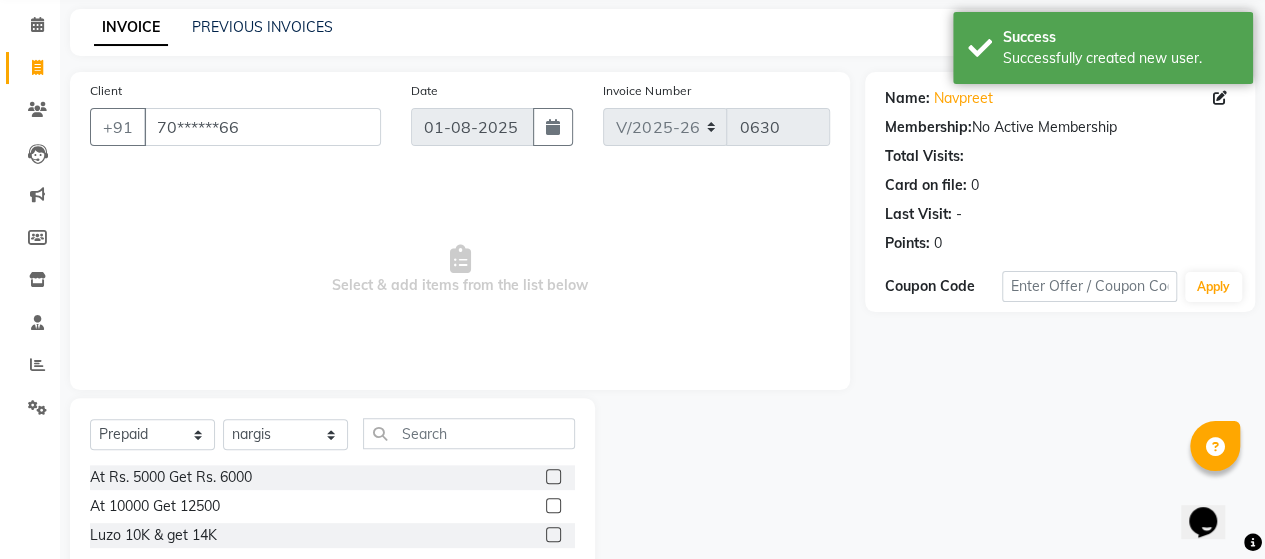 click 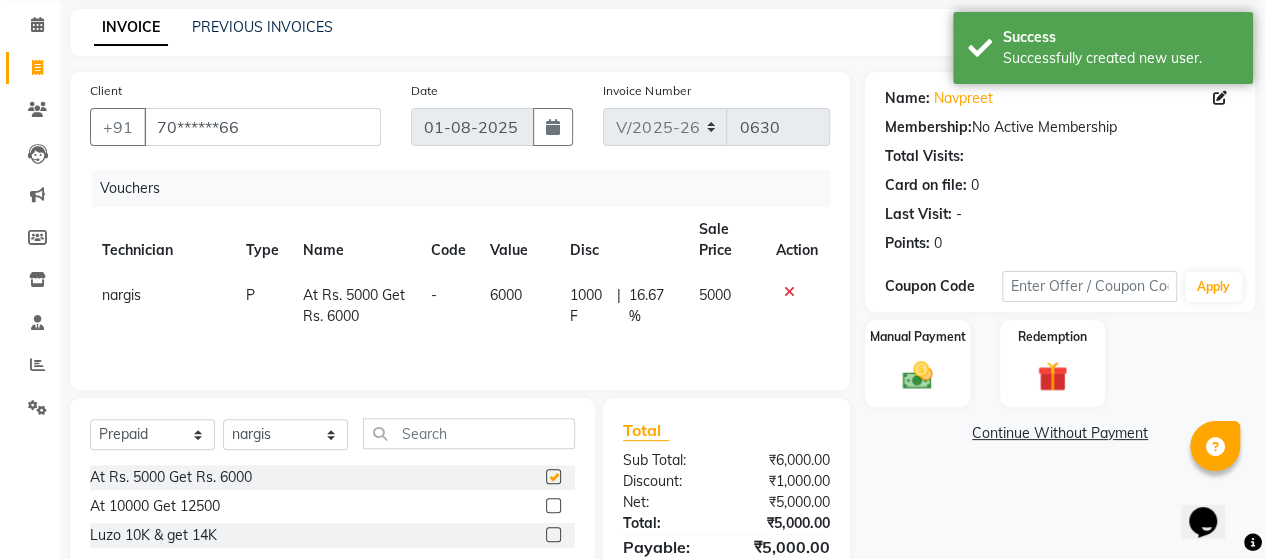 checkbox on "false" 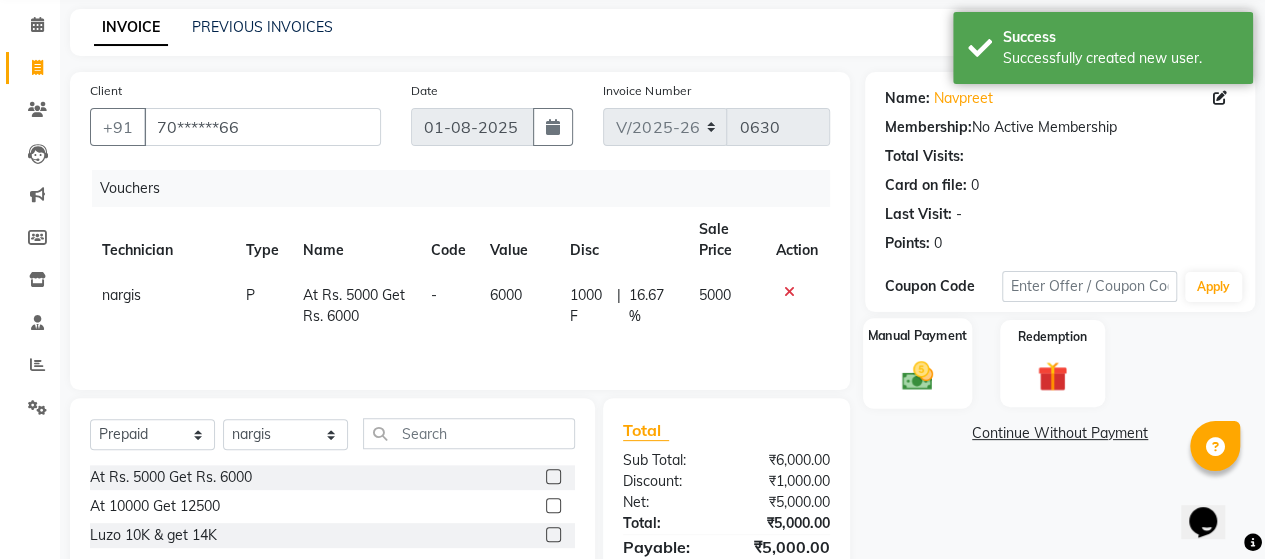 click on "Manual Payment" 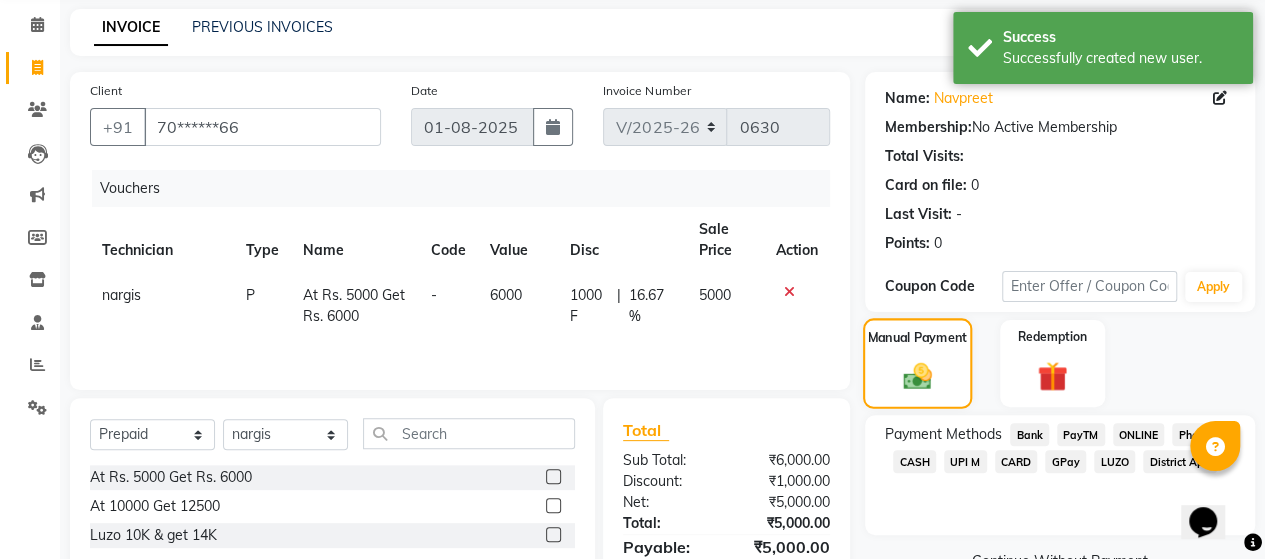 scroll, scrollTop: 176, scrollLeft: 0, axis: vertical 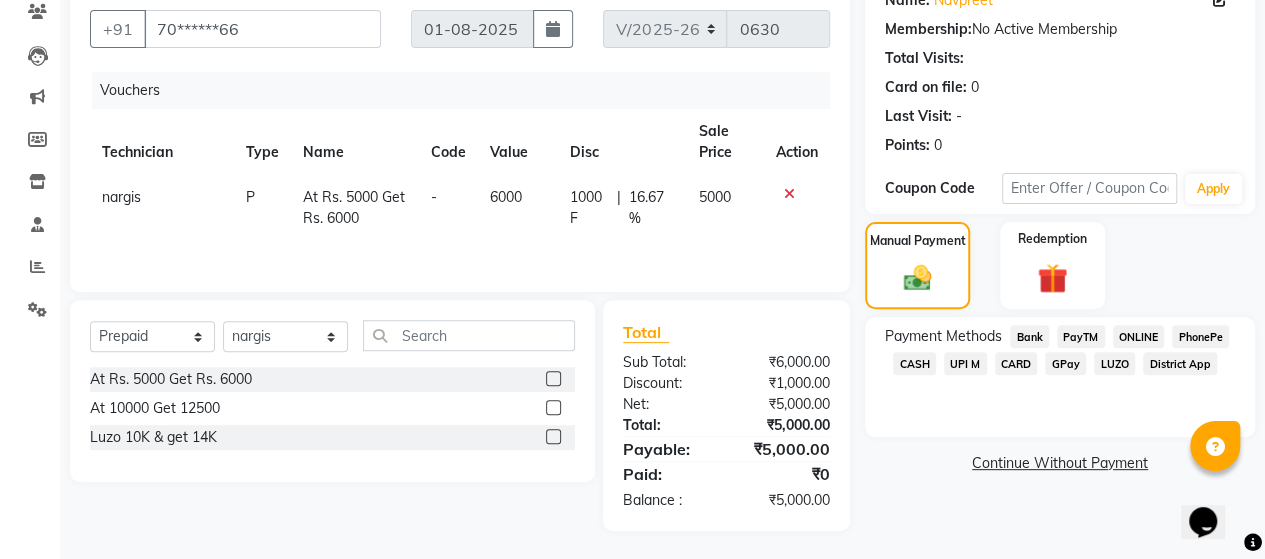 click on "CASH" 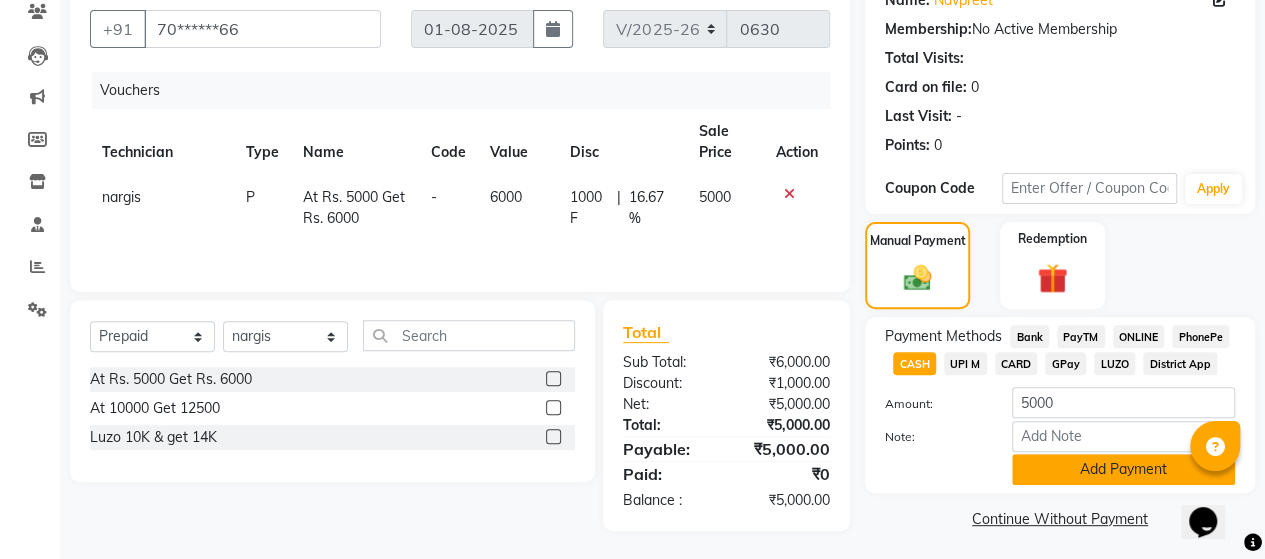 click on "Add Payment" 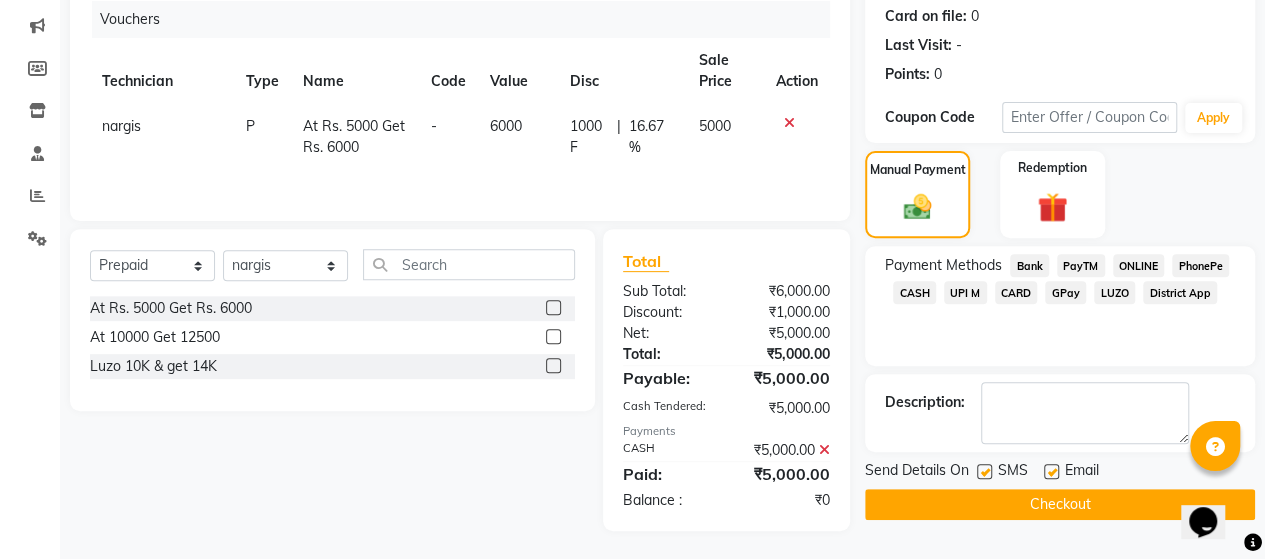 scroll, scrollTop: 242, scrollLeft: 0, axis: vertical 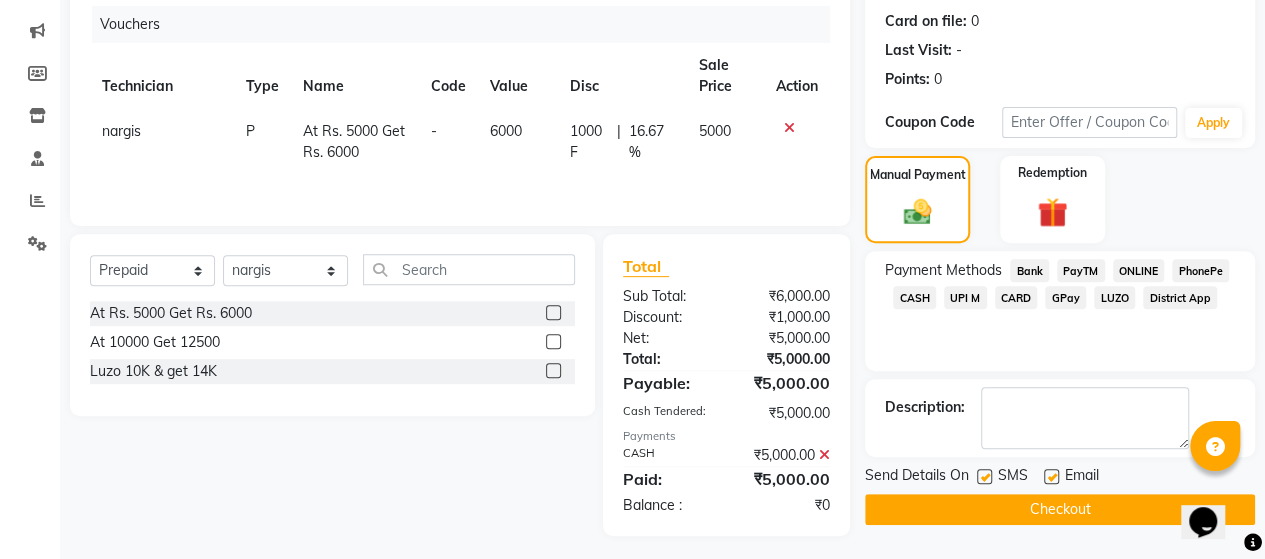 click on "Checkout" 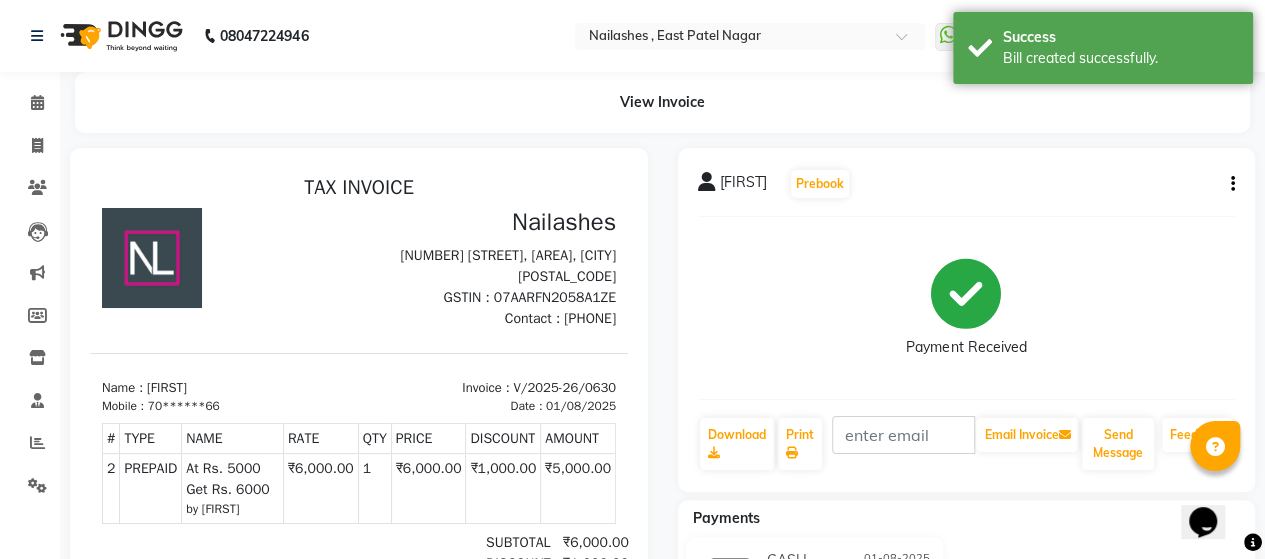 scroll, scrollTop: 0, scrollLeft: 0, axis: both 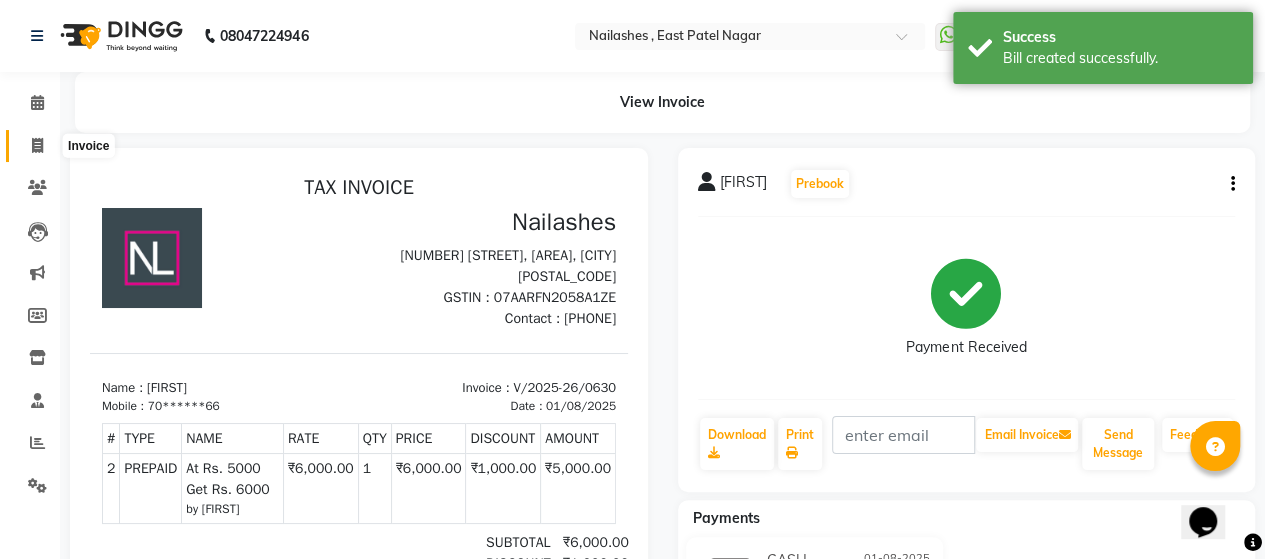 click 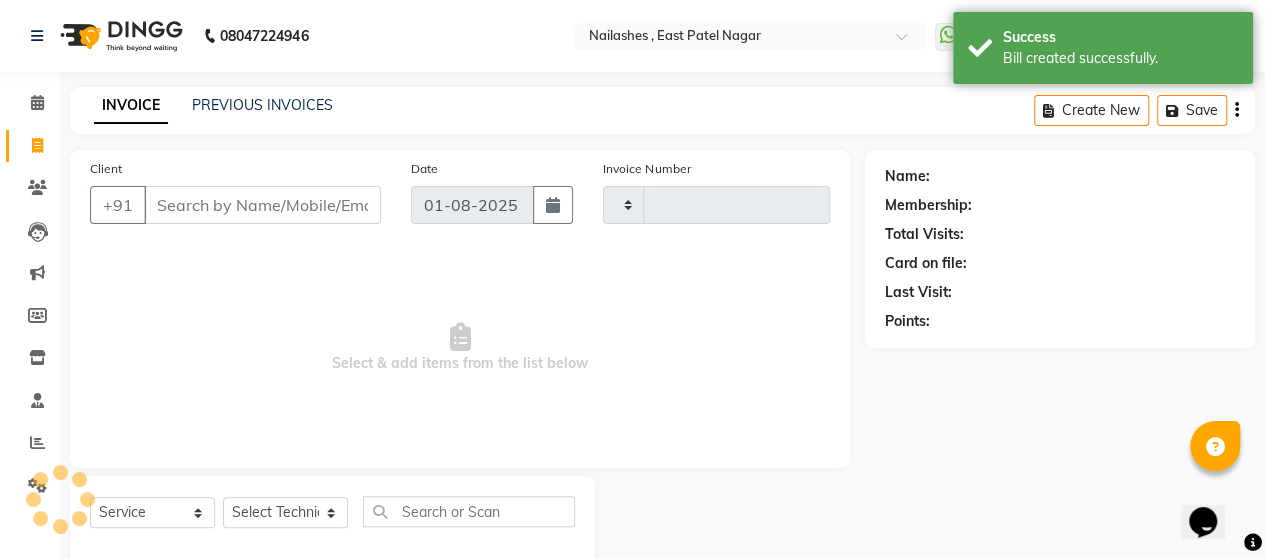 scroll, scrollTop: 41, scrollLeft: 0, axis: vertical 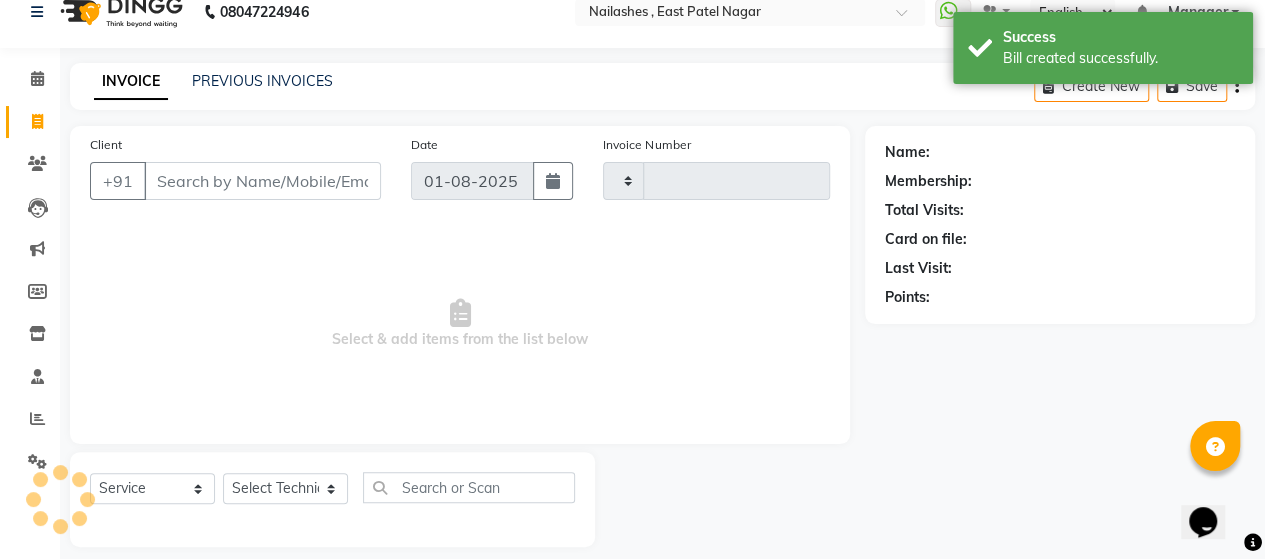 type on "0631" 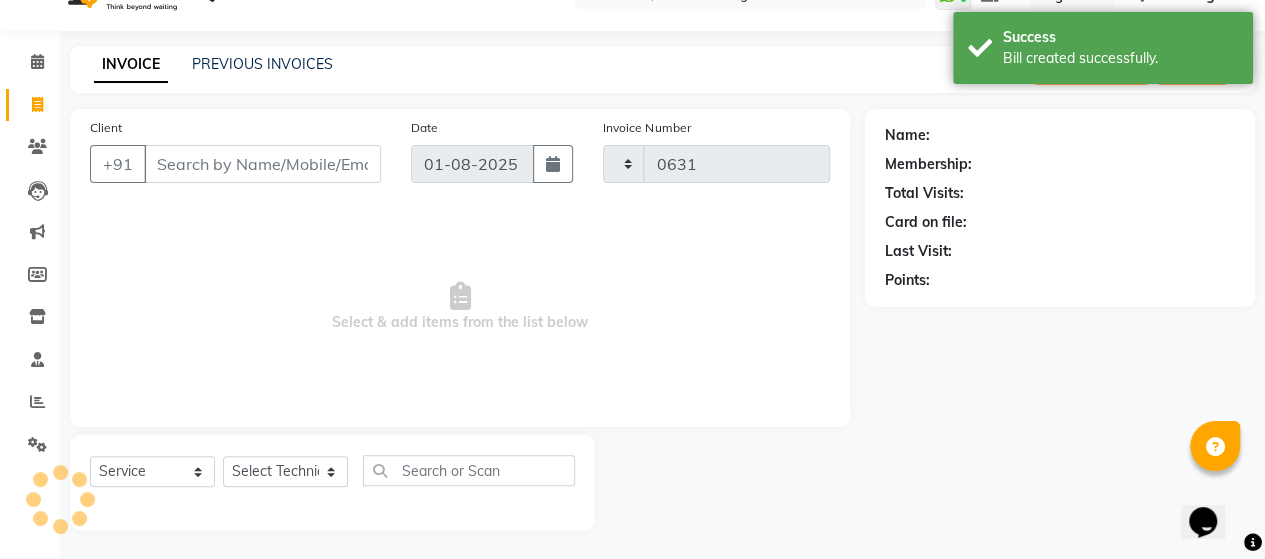 select on "3836" 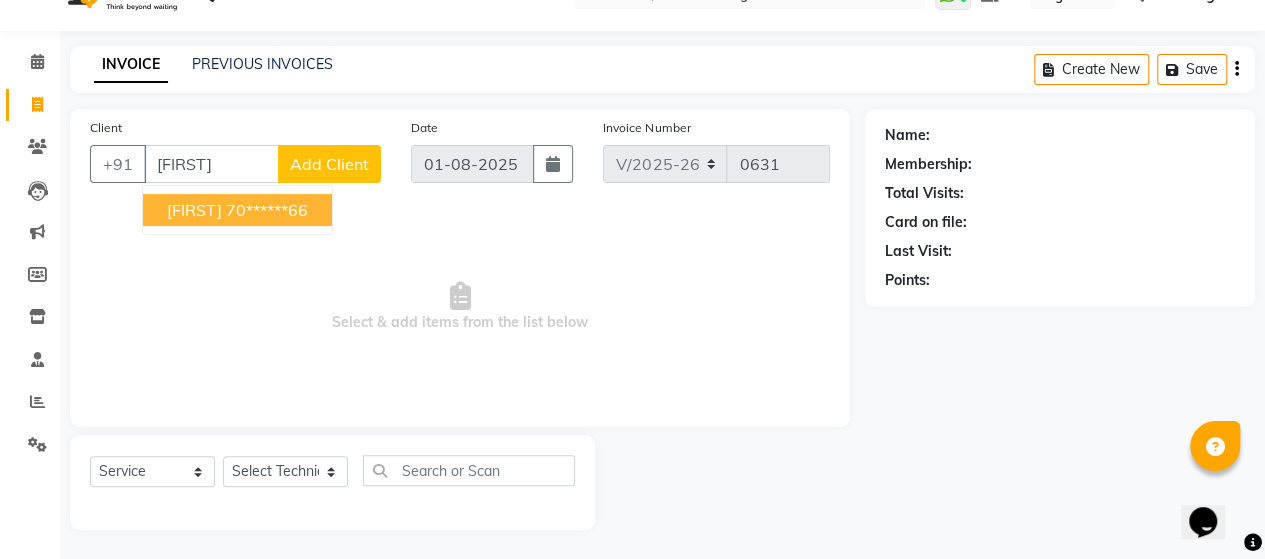 click on "70******66" at bounding box center [267, 210] 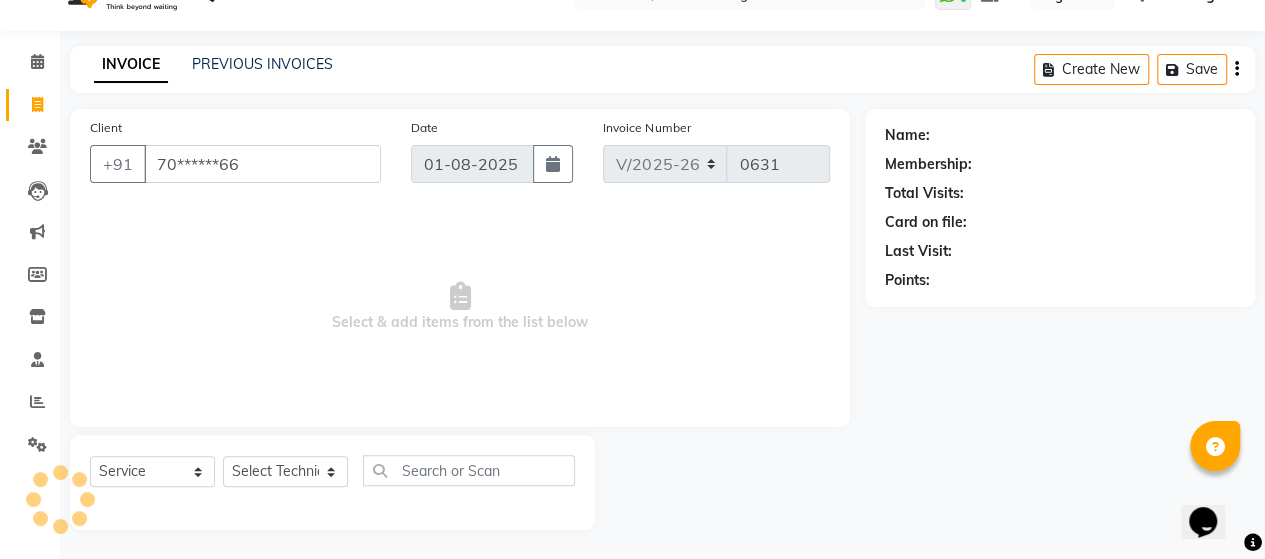 type on "70******66" 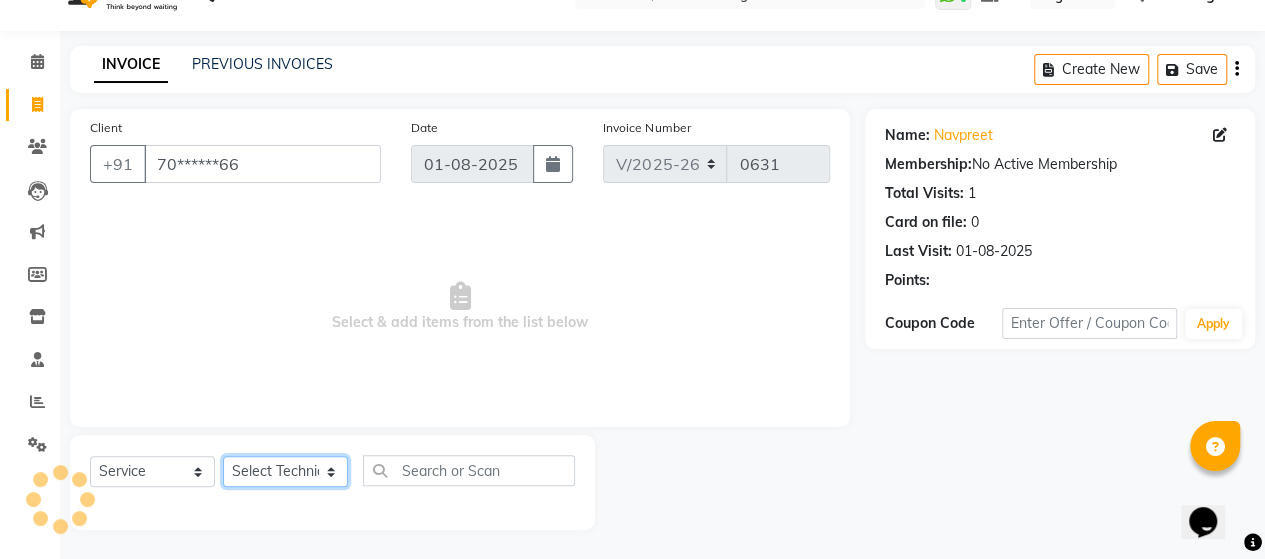 click on "Select Technician [FIRST] Manager [FIRST] [FIRST] Sky [FIRST]" 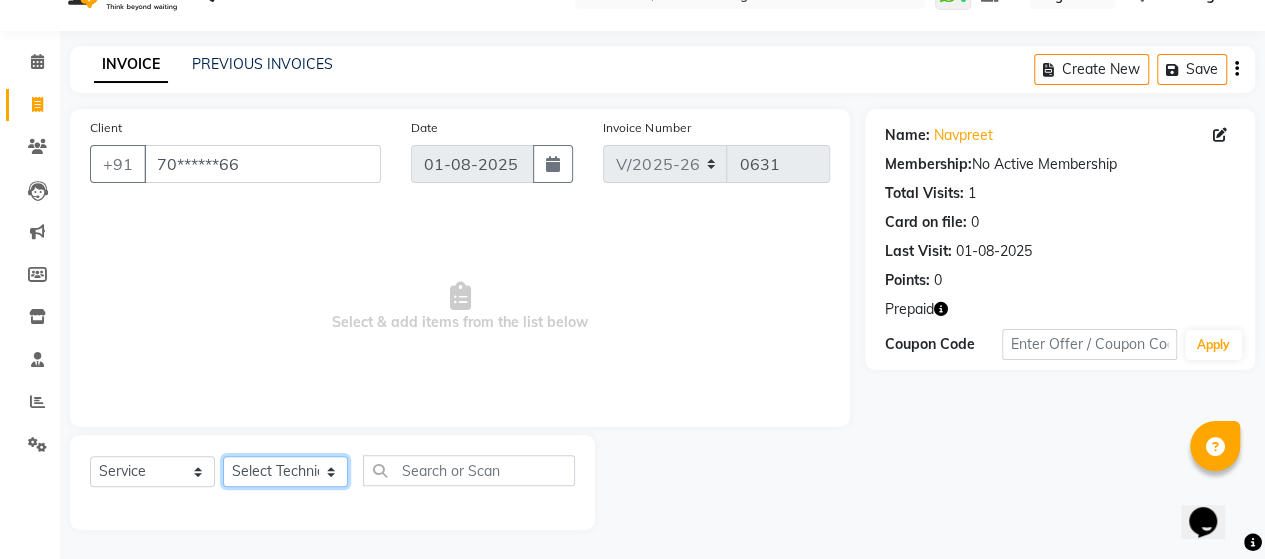 select on "79955" 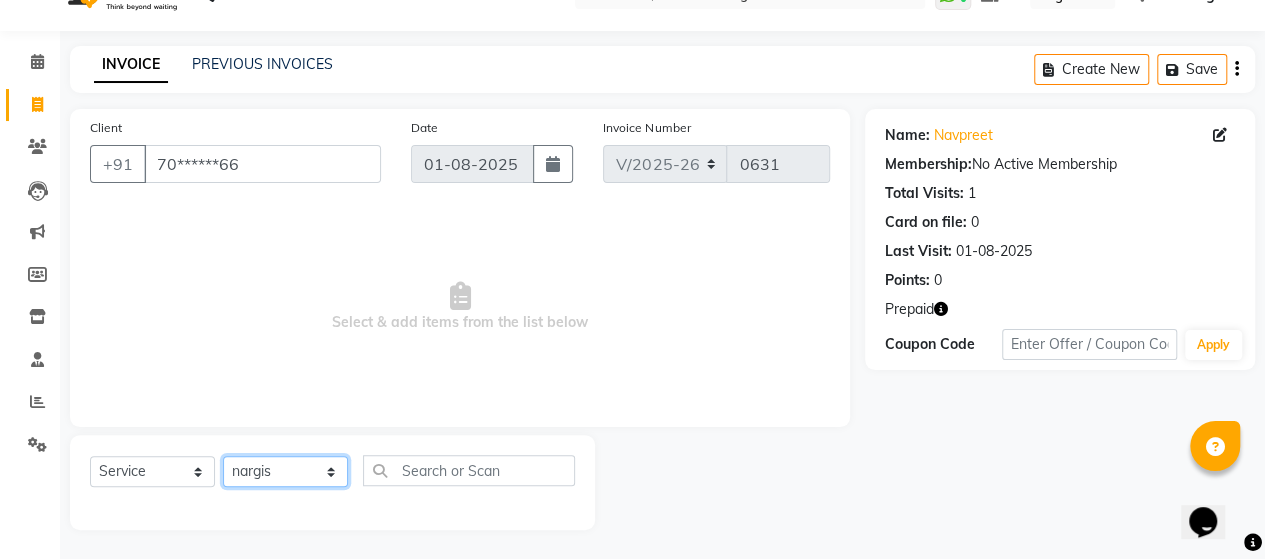 click on "Select Technician [FIRST] Manager [FIRST] [FIRST] Sky [FIRST]" 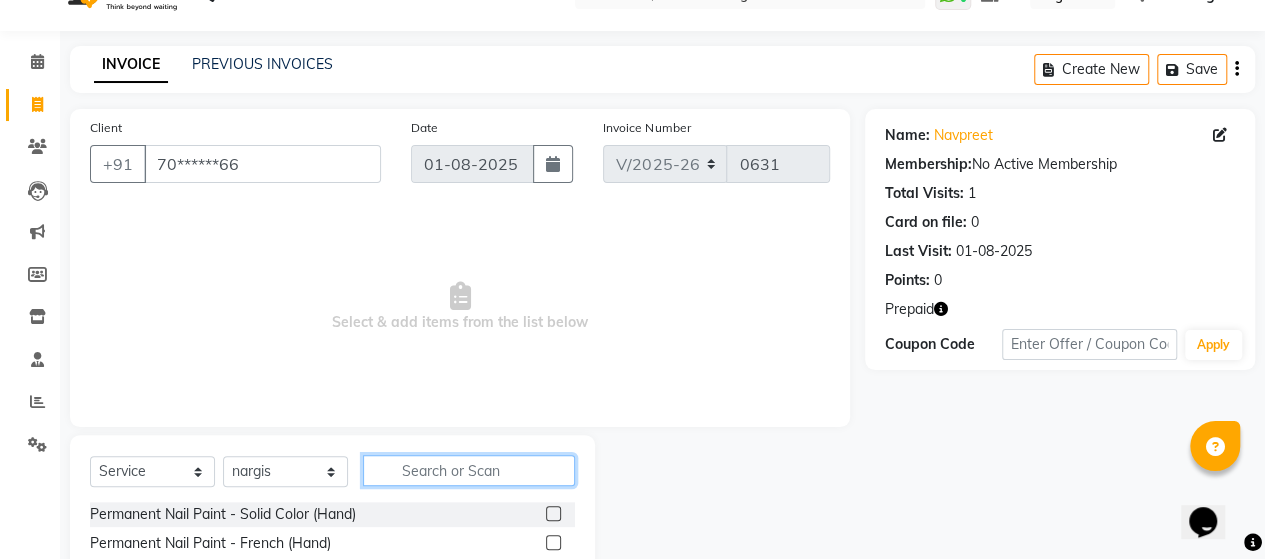 click 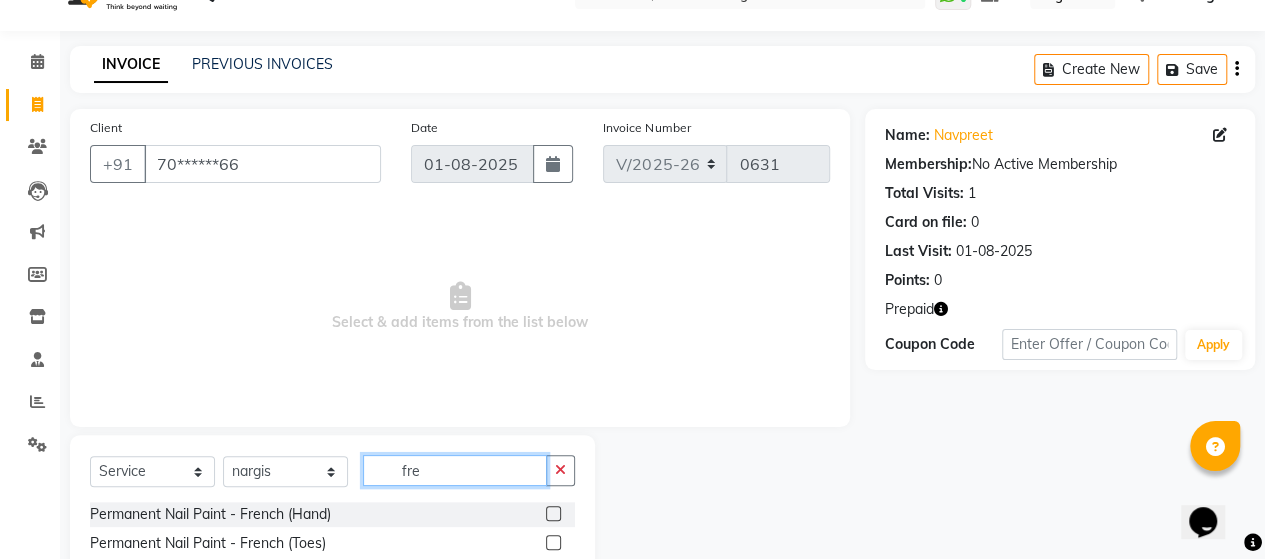 scroll, scrollTop: 126, scrollLeft: 0, axis: vertical 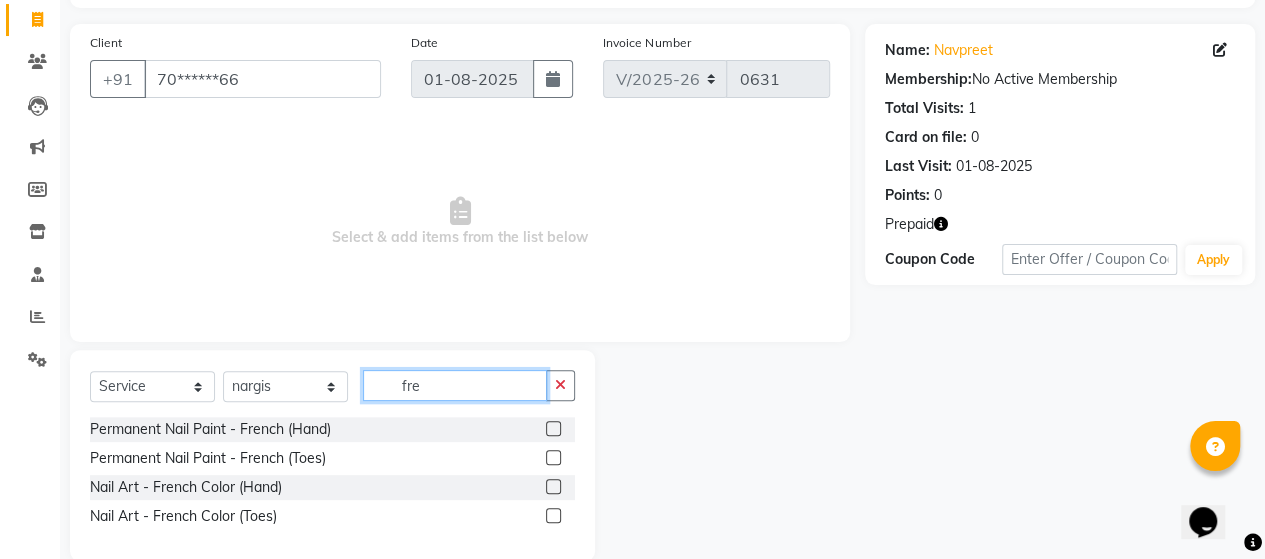 type on "fre" 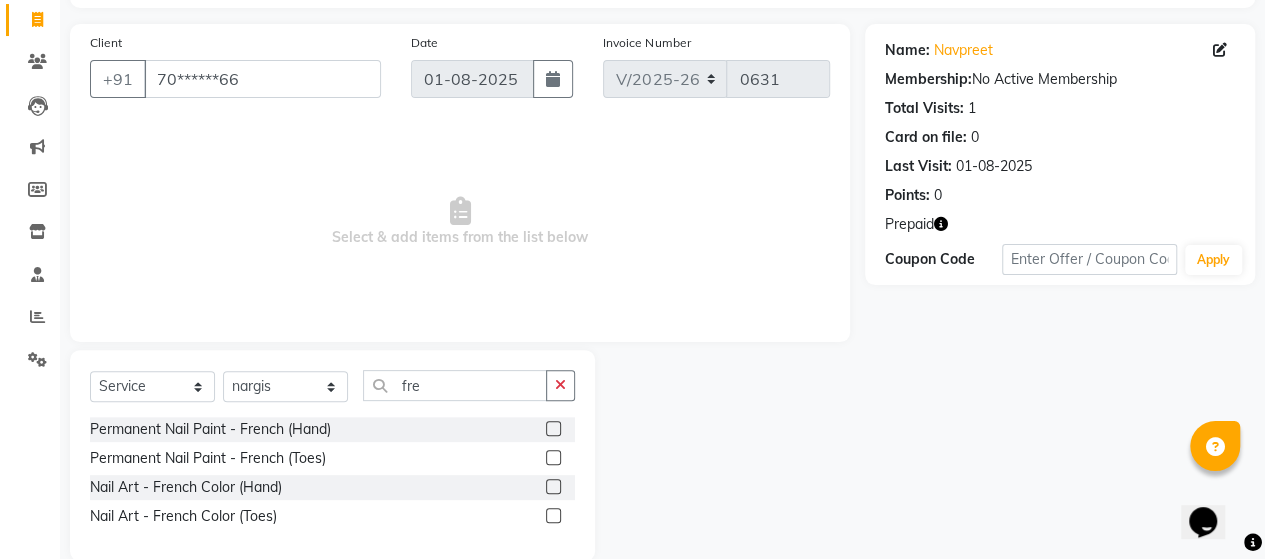 click 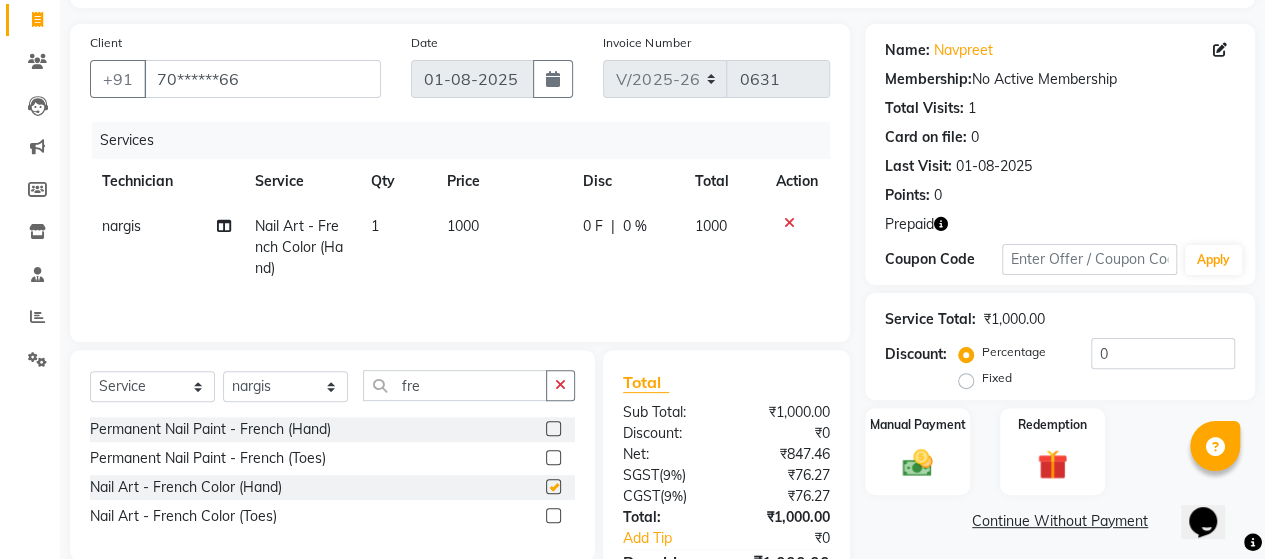 checkbox on "false" 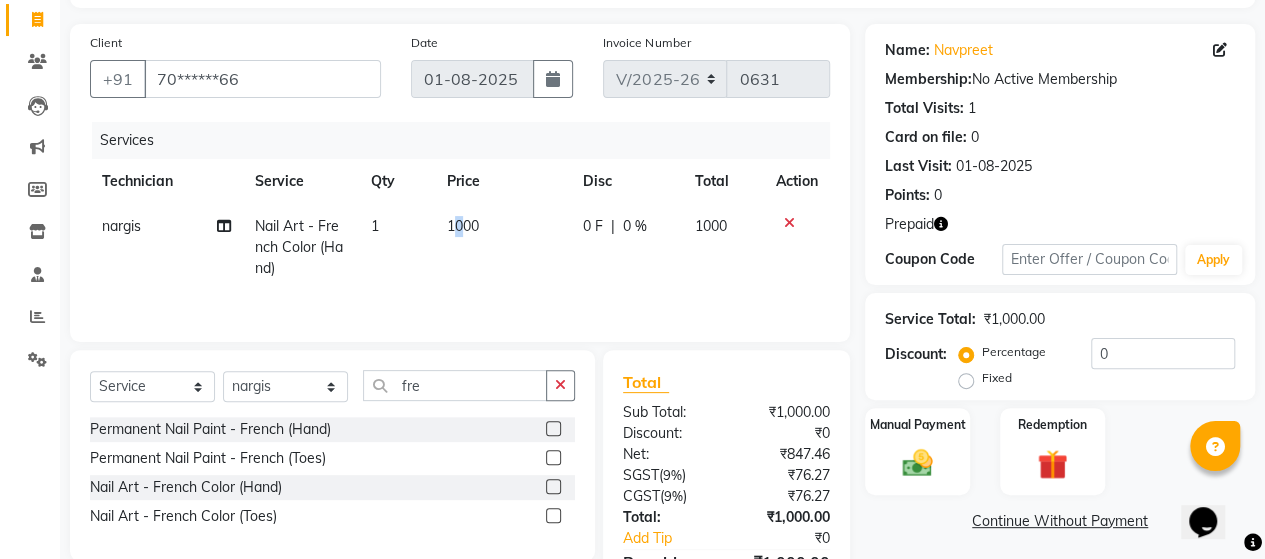 click on "1000" 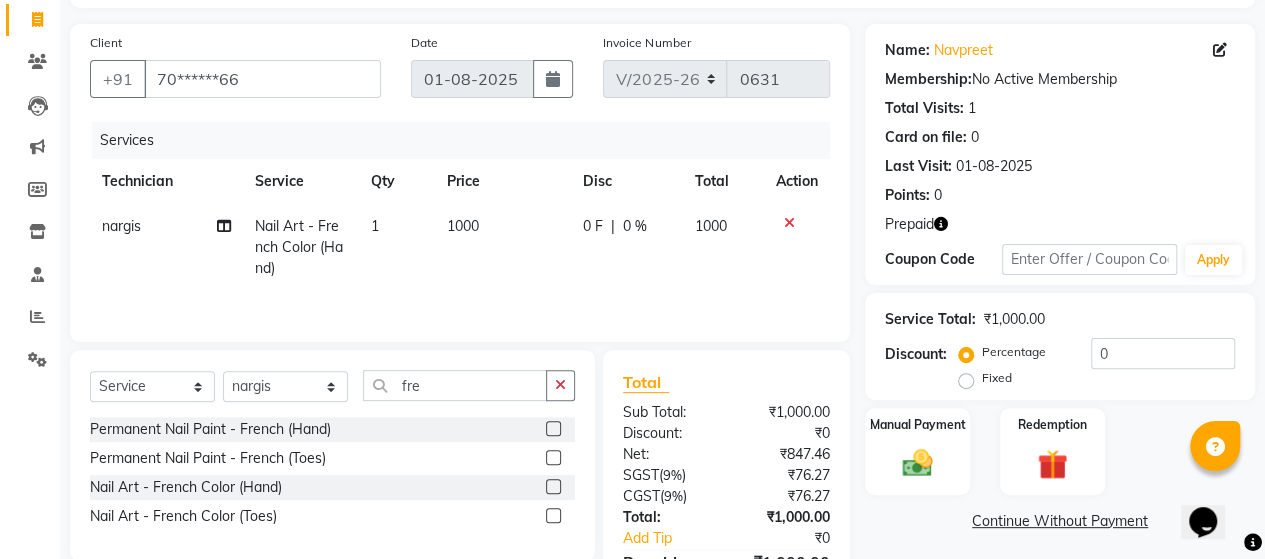 select on "79955" 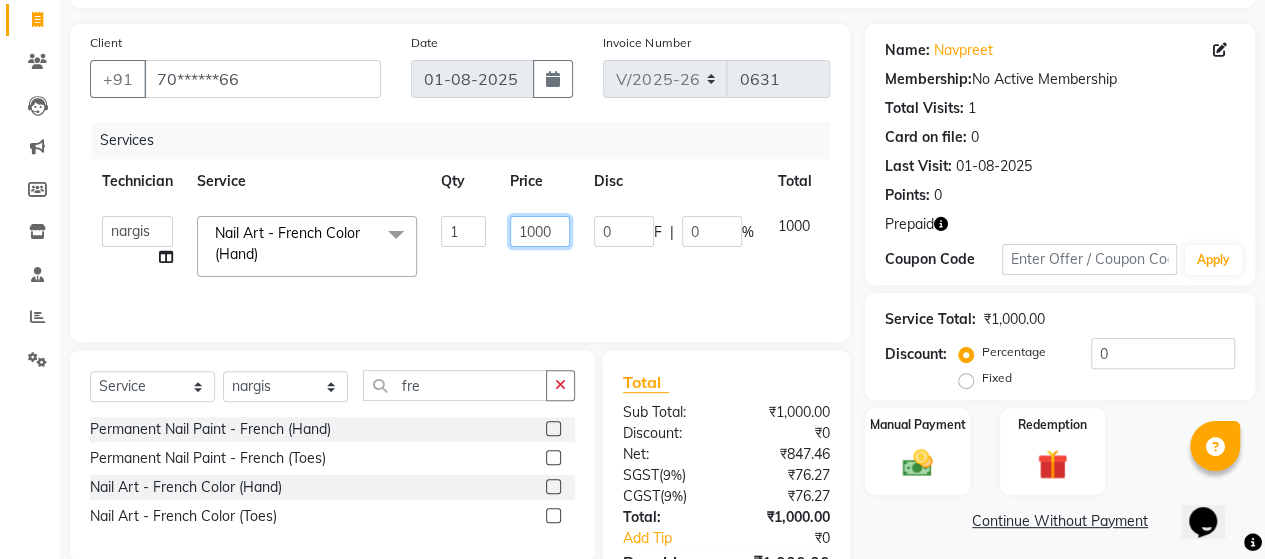 click on "1000" 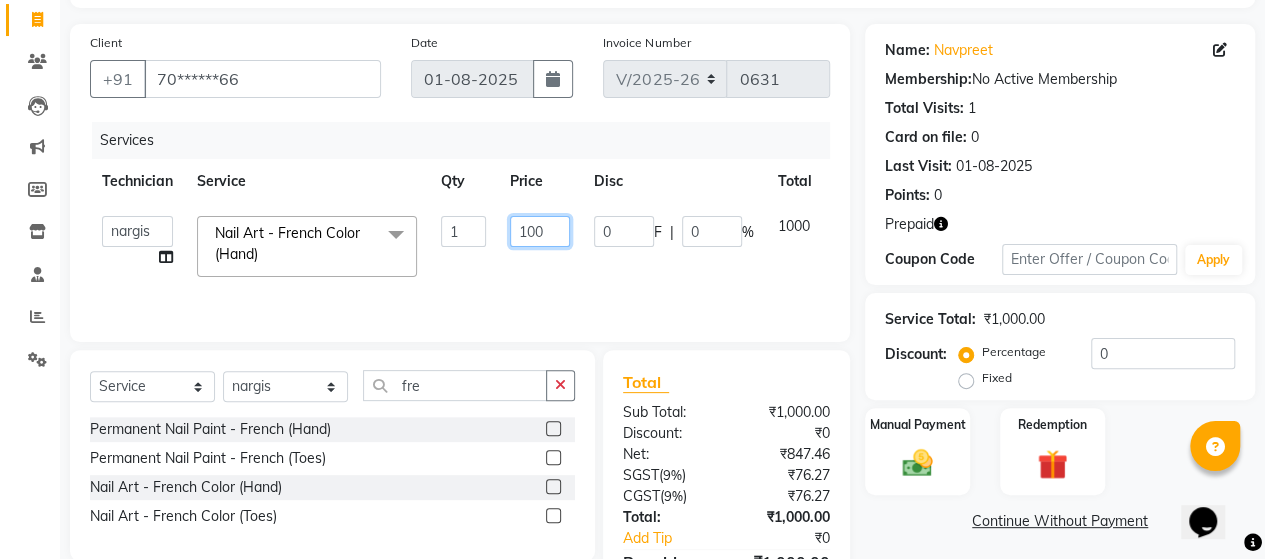 type on "1800" 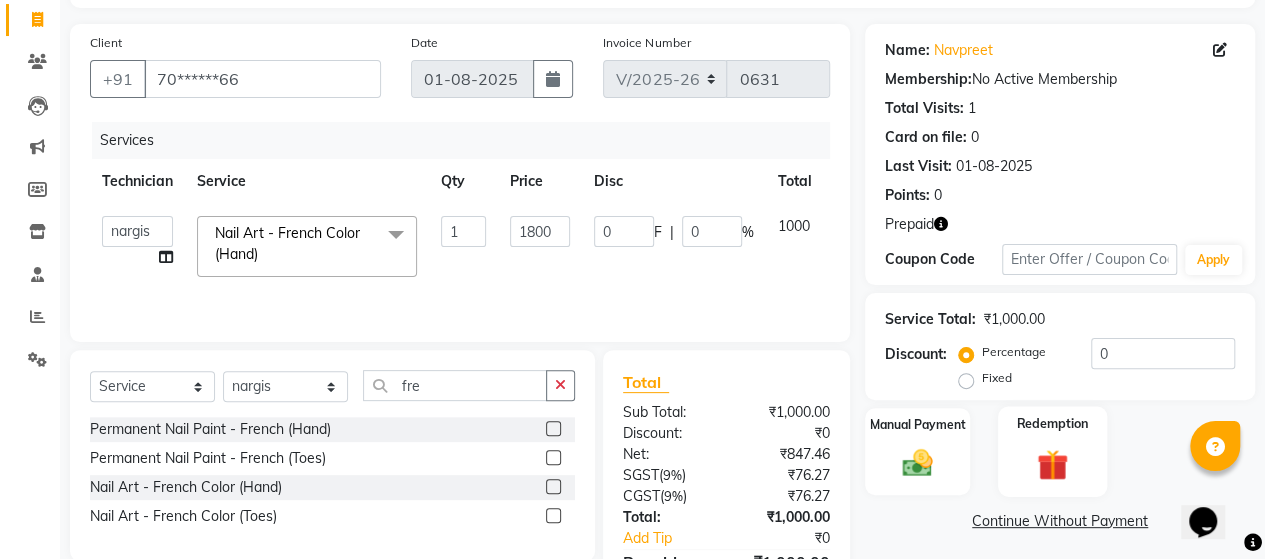 click on "Redemption" 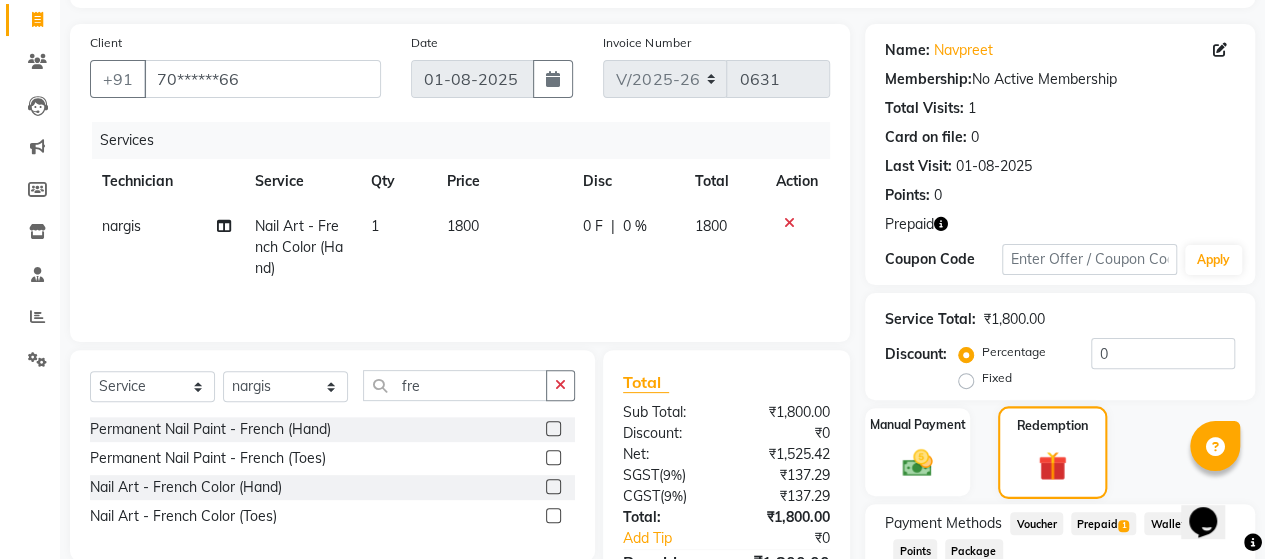 scroll, scrollTop: 262, scrollLeft: 0, axis: vertical 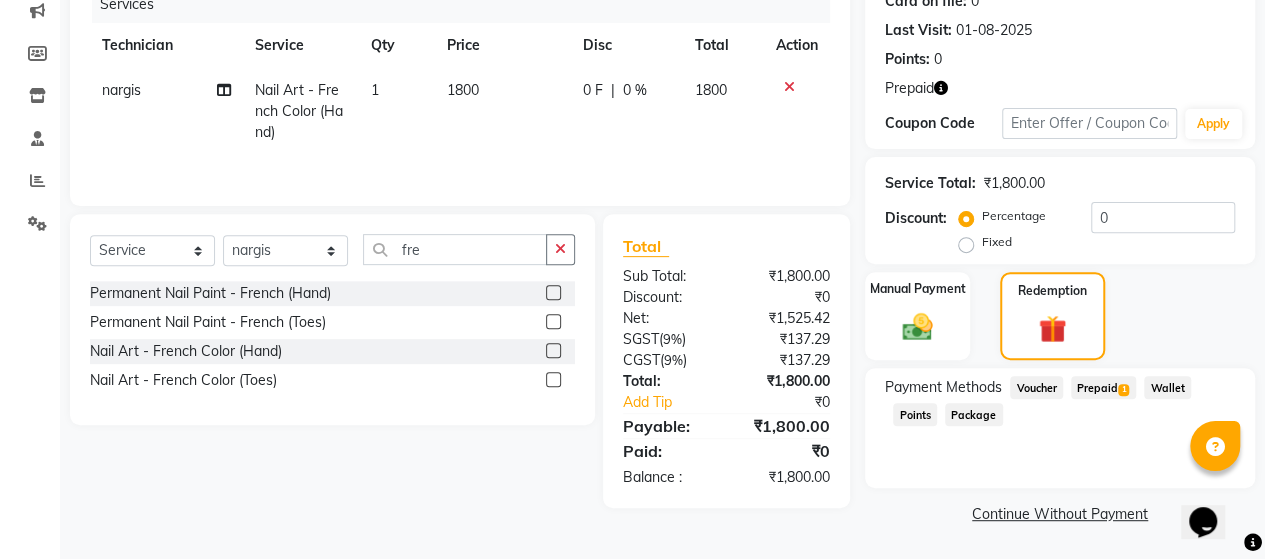 click on "Prepaid  1" 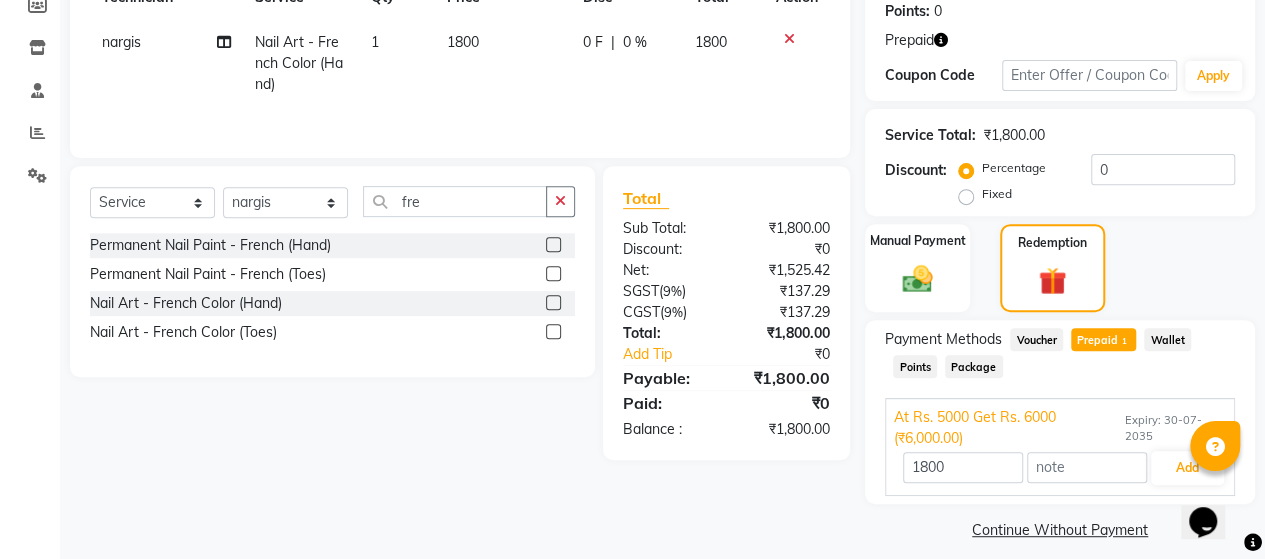scroll, scrollTop: 311, scrollLeft: 0, axis: vertical 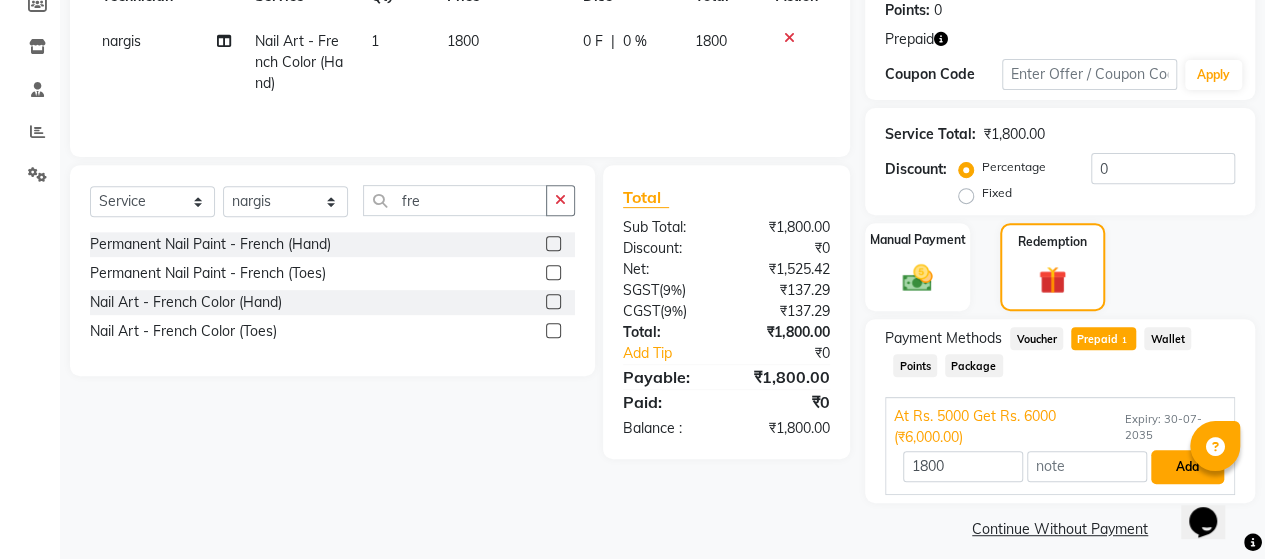 click on "Add" at bounding box center (1187, 467) 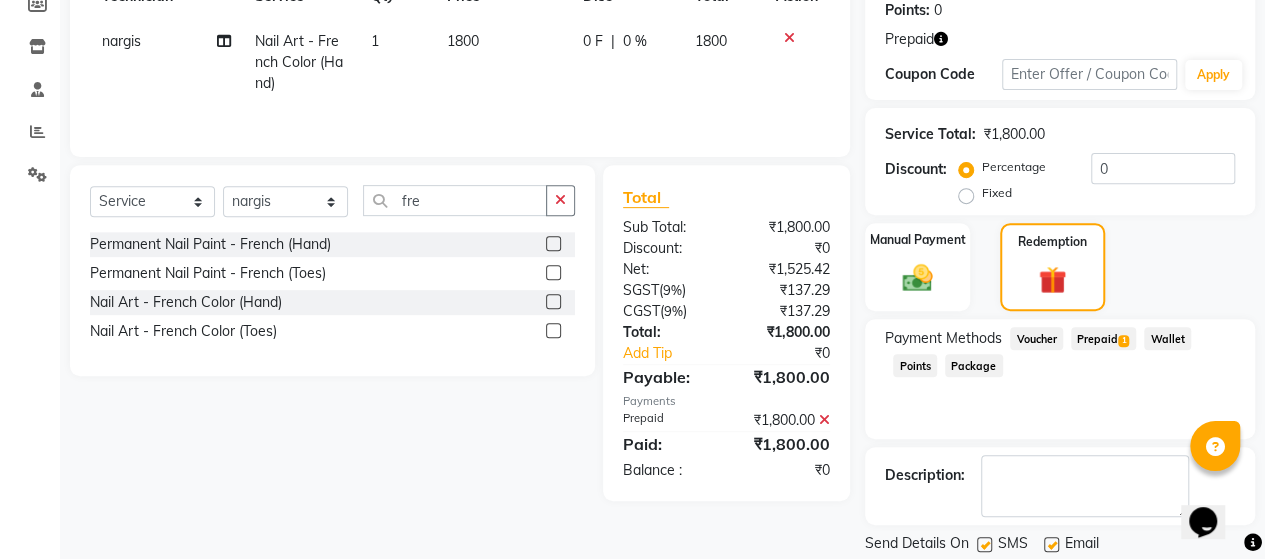 scroll, scrollTop: 373, scrollLeft: 0, axis: vertical 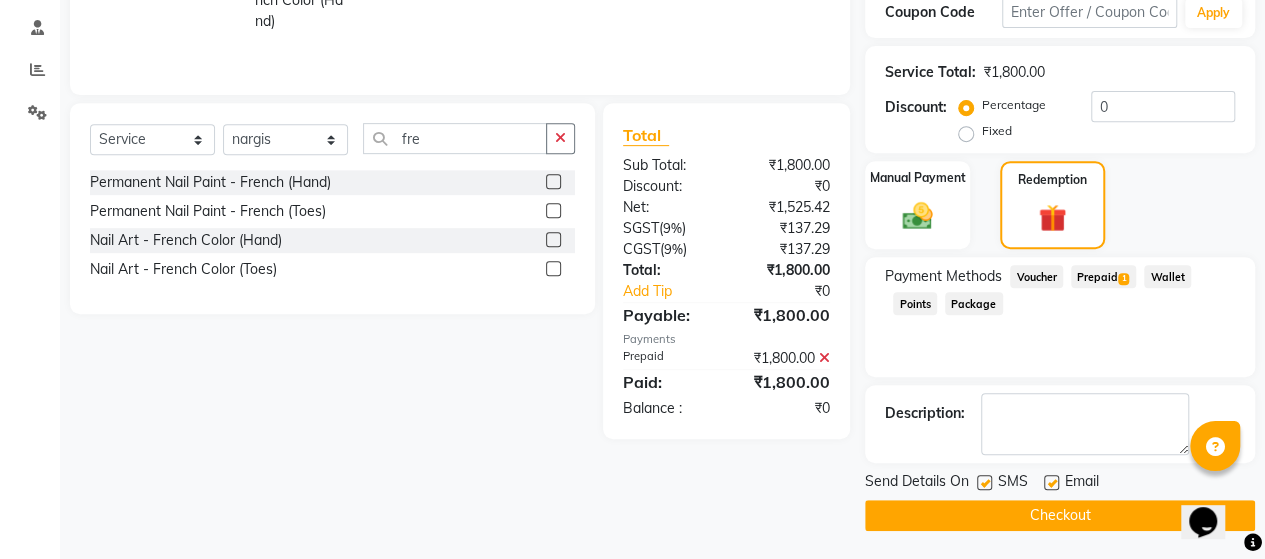 click on "Checkout" 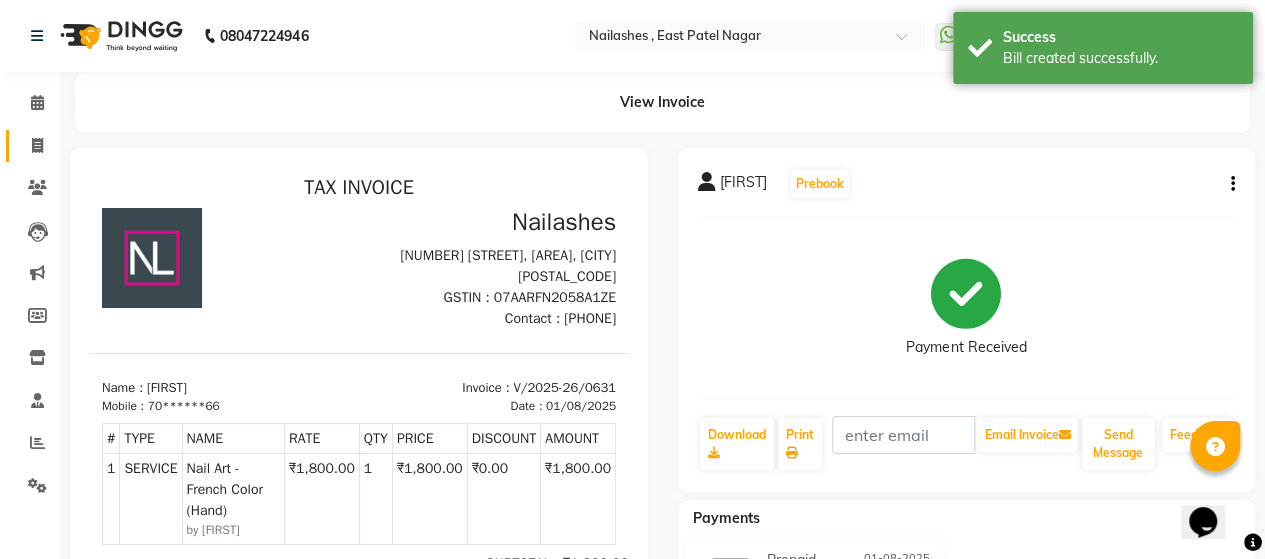 scroll, scrollTop: 0, scrollLeft: 0, axis: both 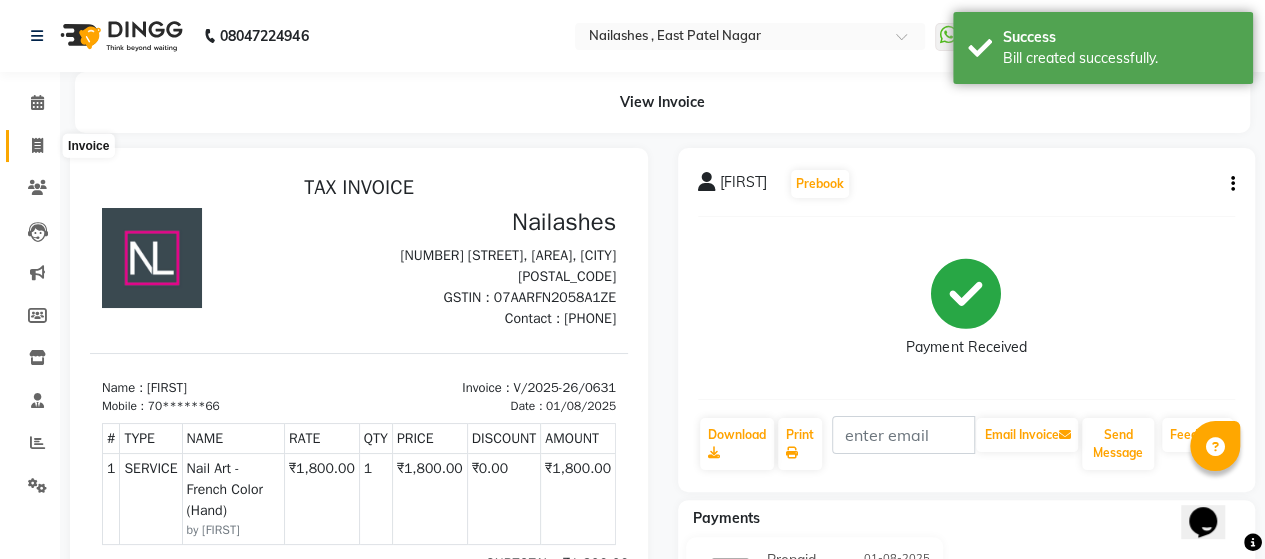click 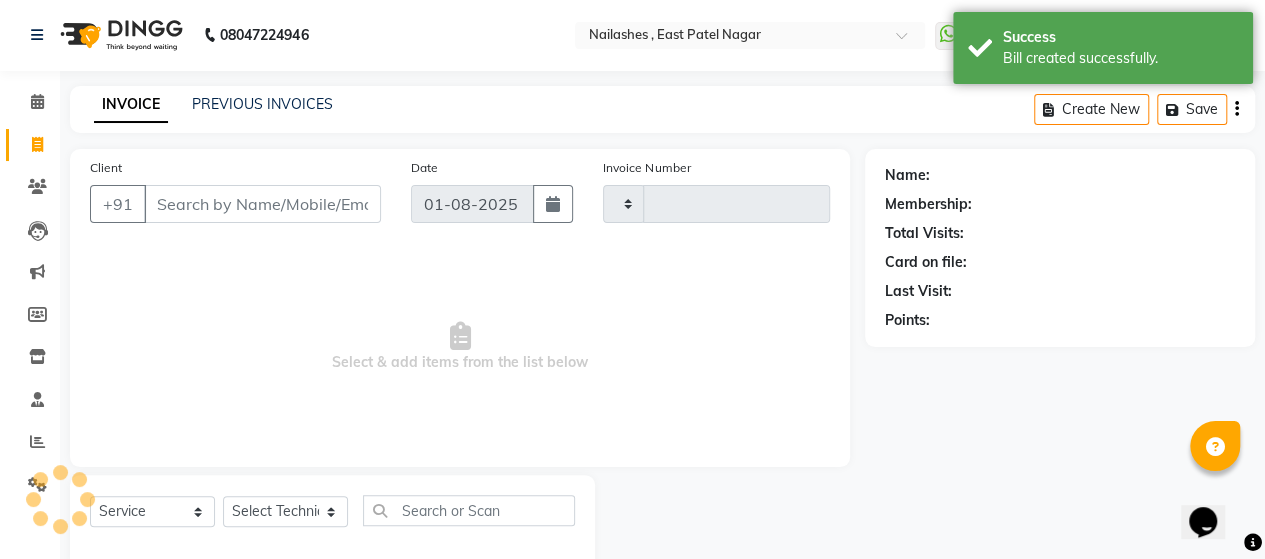 type on "0632" 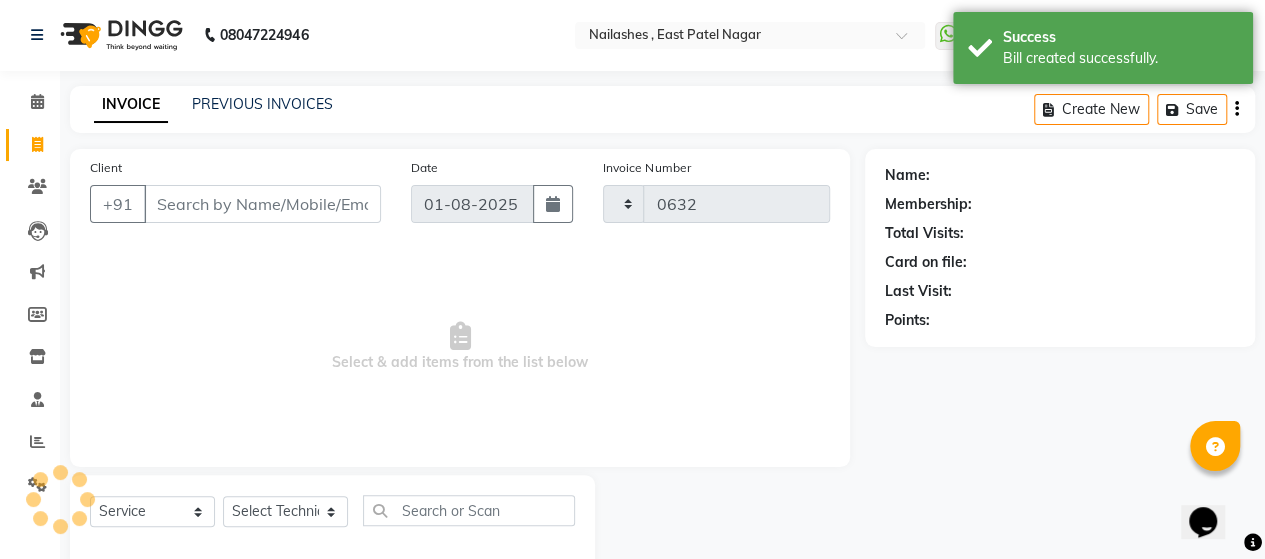 select on "3836" 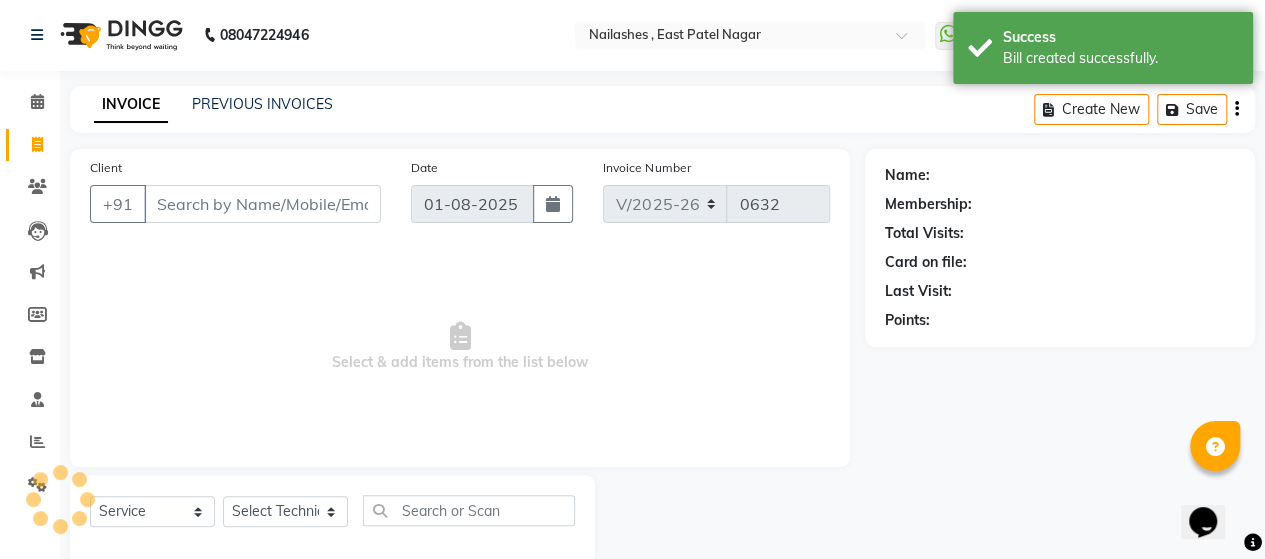 scroll, scrollTop: 41, scrollLeft: 0, axis: vertical 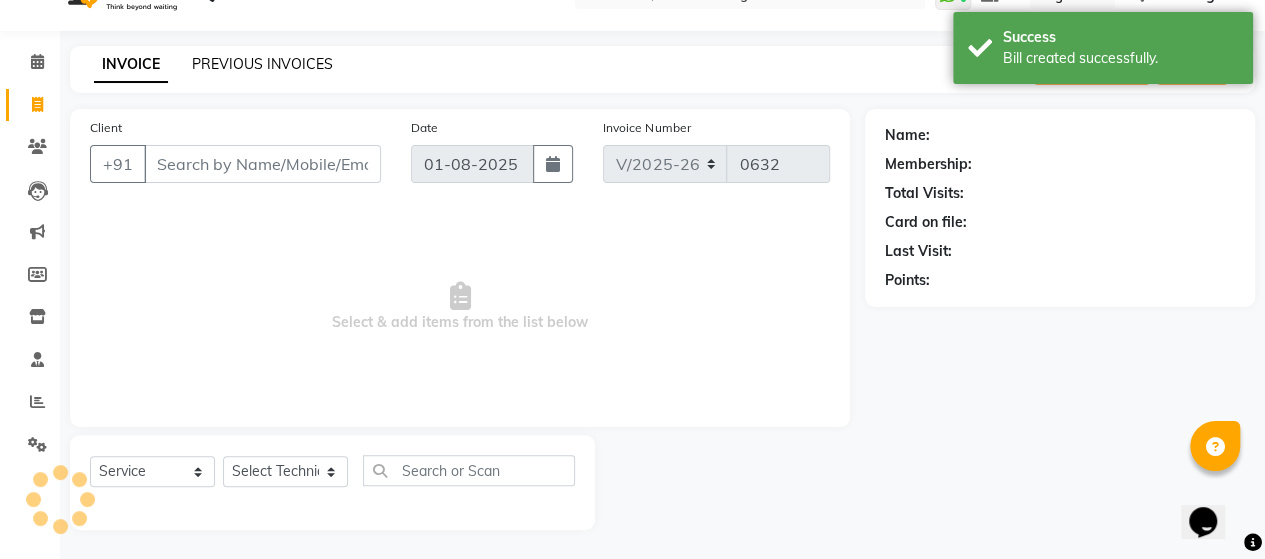 click on "PREVIOUS INVOICES" 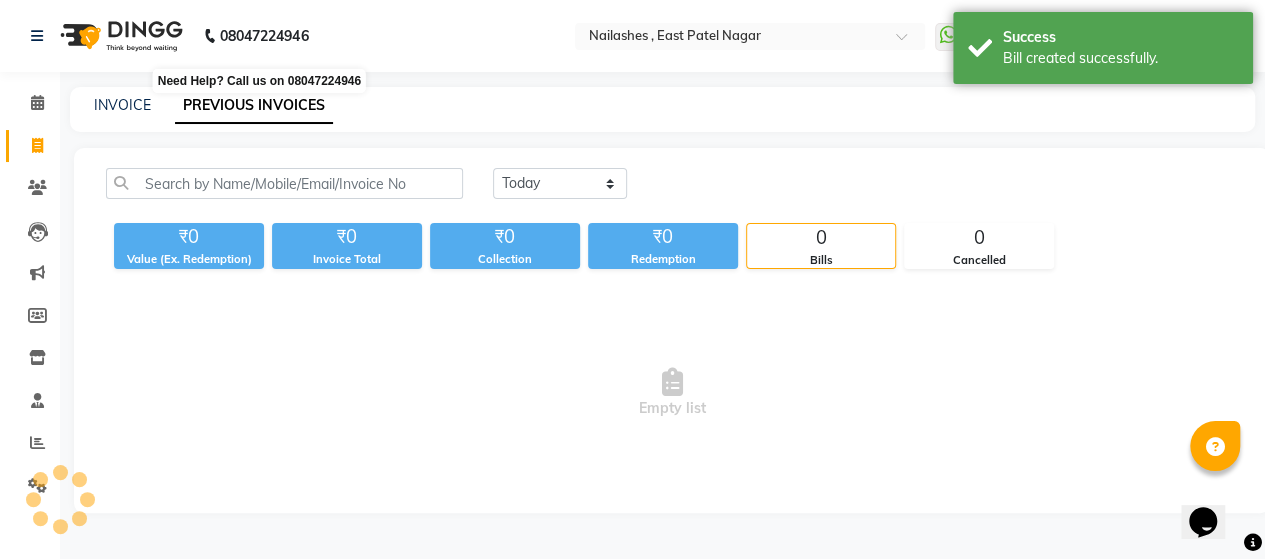 scroll, scrollTop: 0, scrollLeft: 0, axis: both 